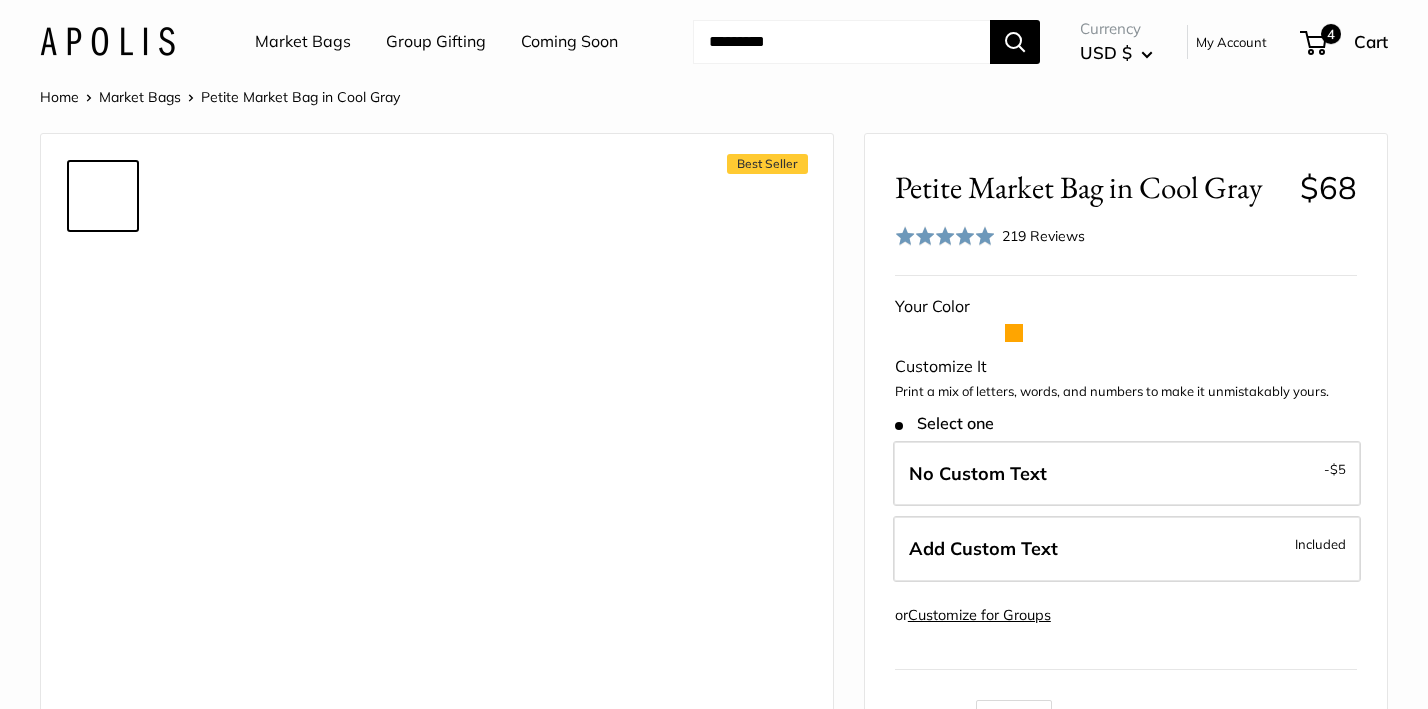 scroll, scrollTop: 0, scrollLeft: 0, axis: both 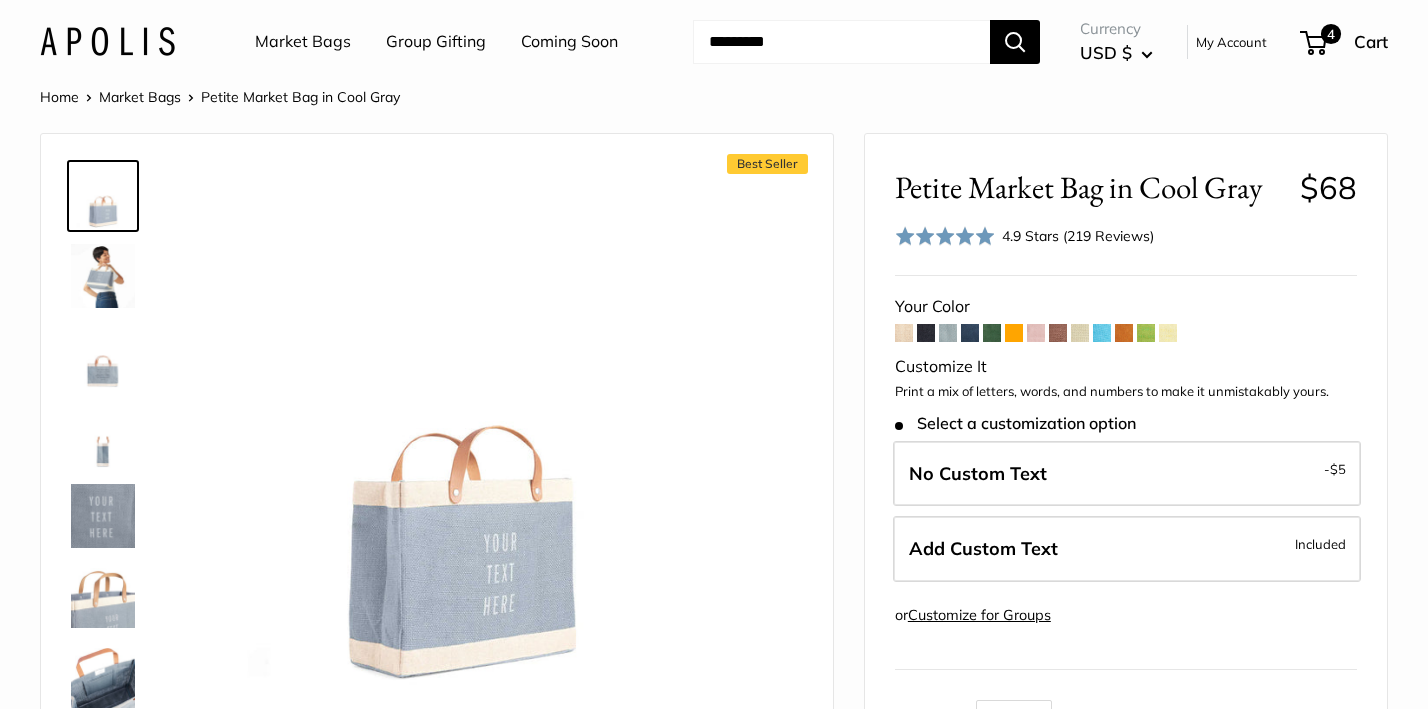 click at bounding box center [841, 42] 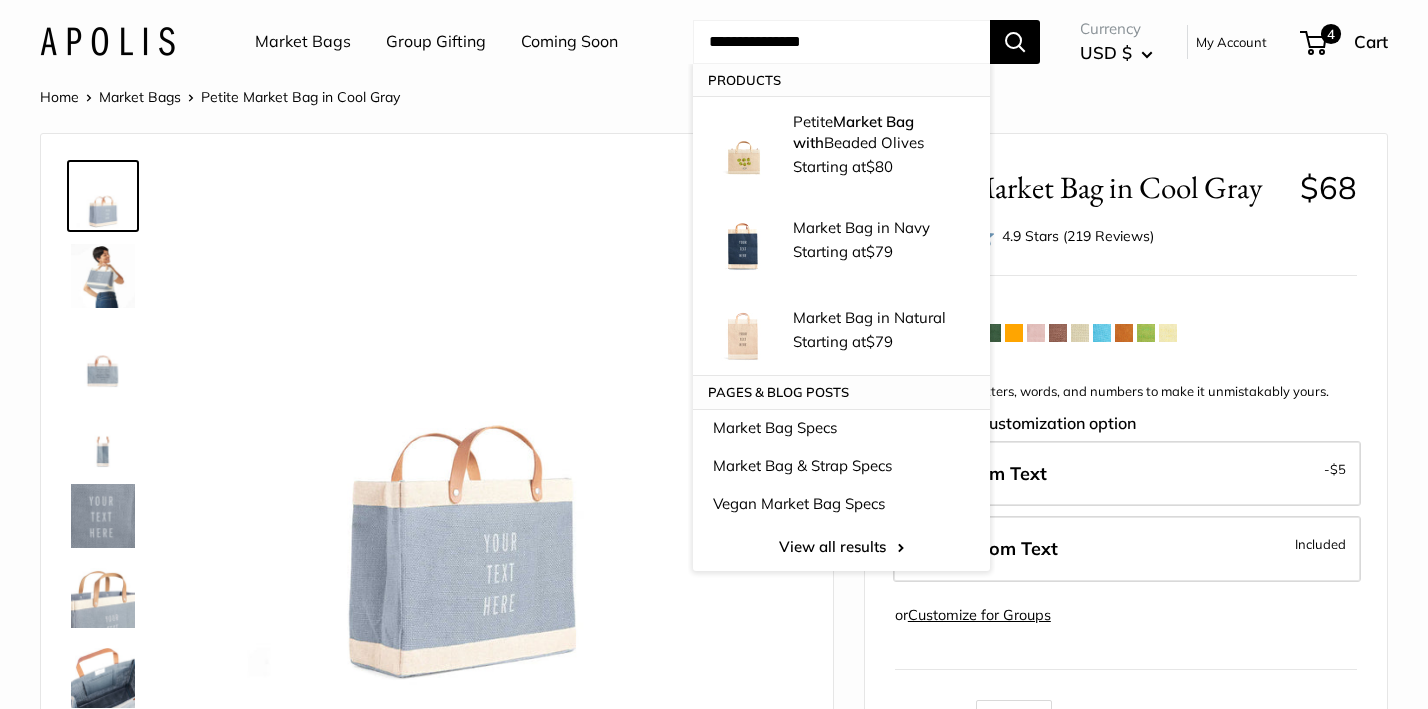 click on "**********" at bounding box center [841, 42] 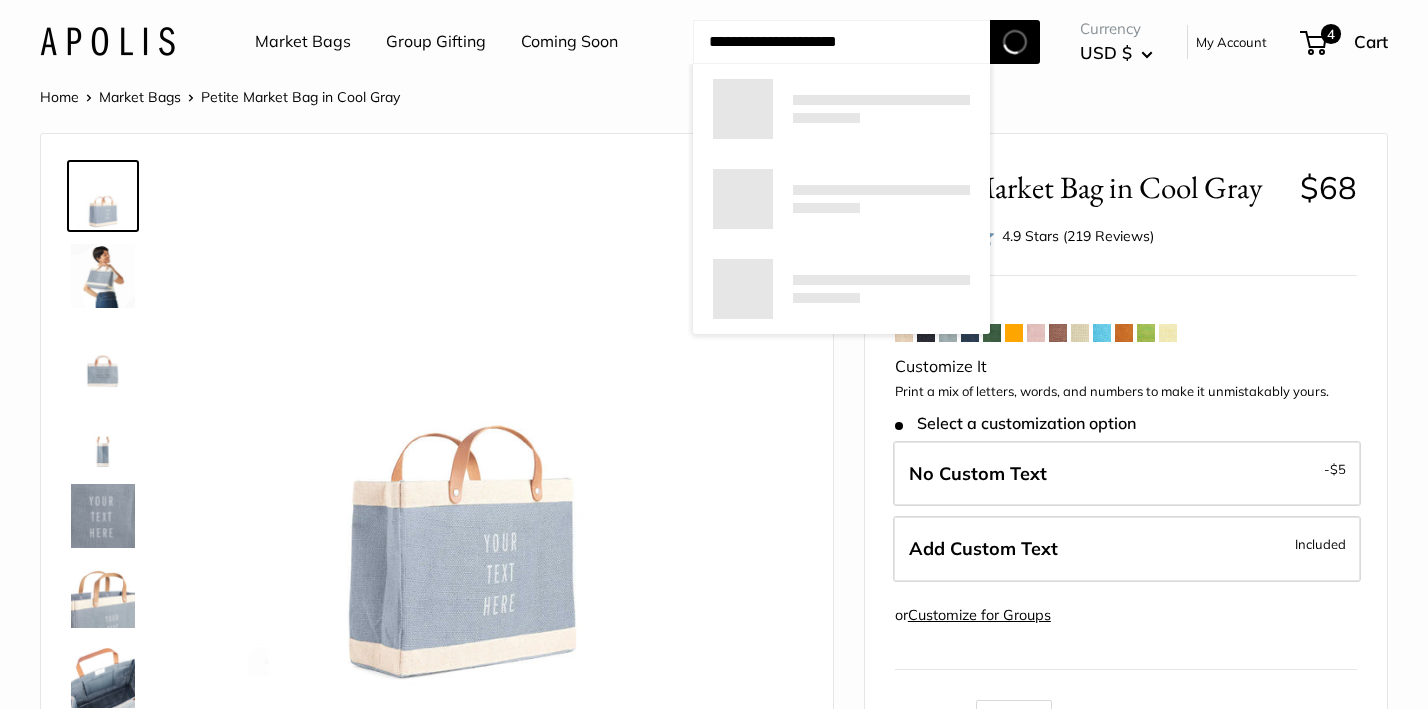 type on "**********" 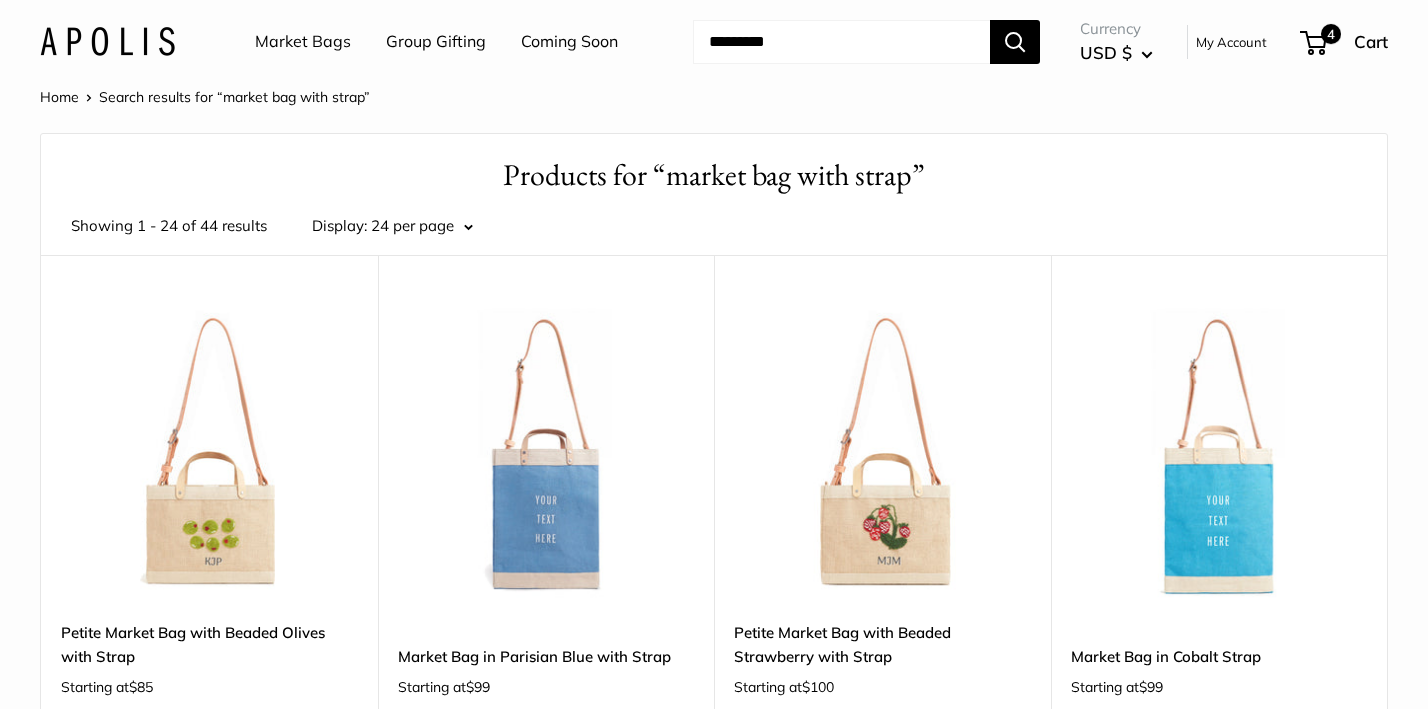 scroll, scrollTop: 0, scrollLeft: 0, axis: both 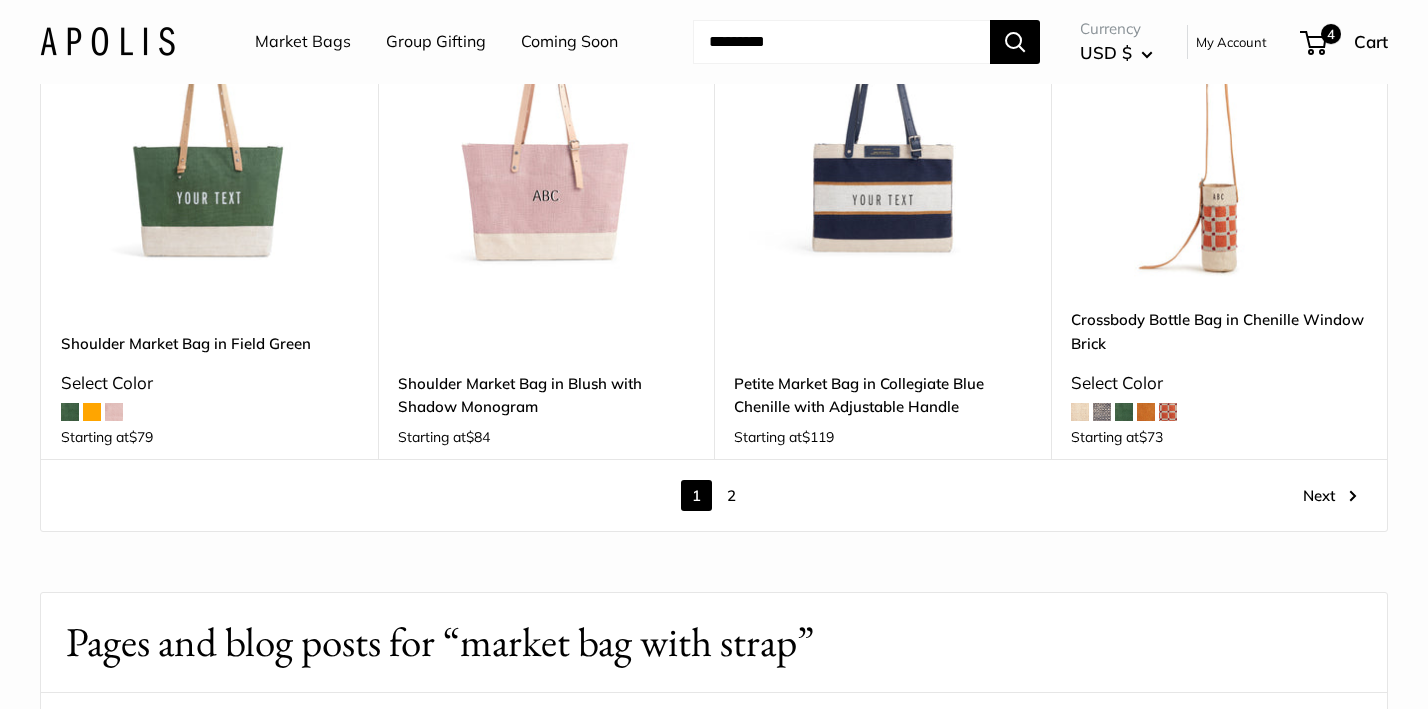click on "Next" at bounding box center (1330, 495) 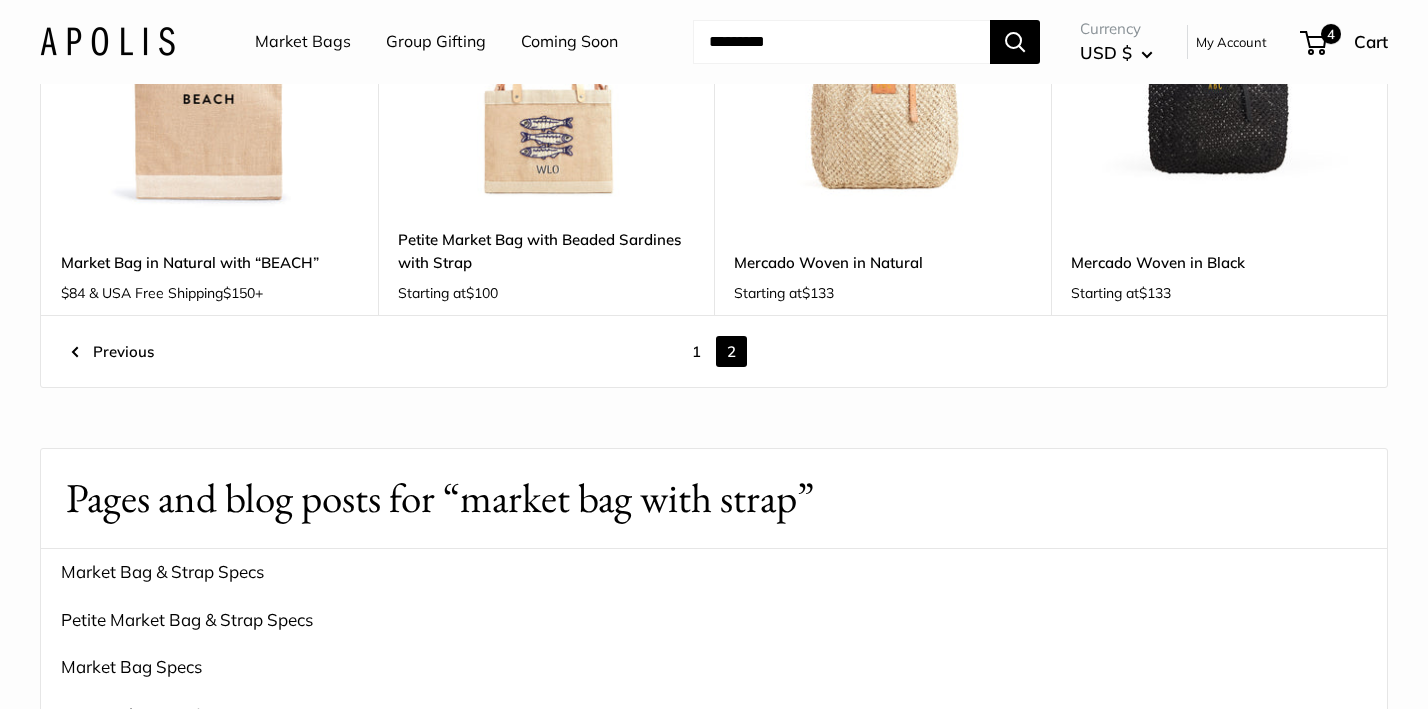 scroll, scrollTop: 1856, scrollLeft: 0, axis: vertical 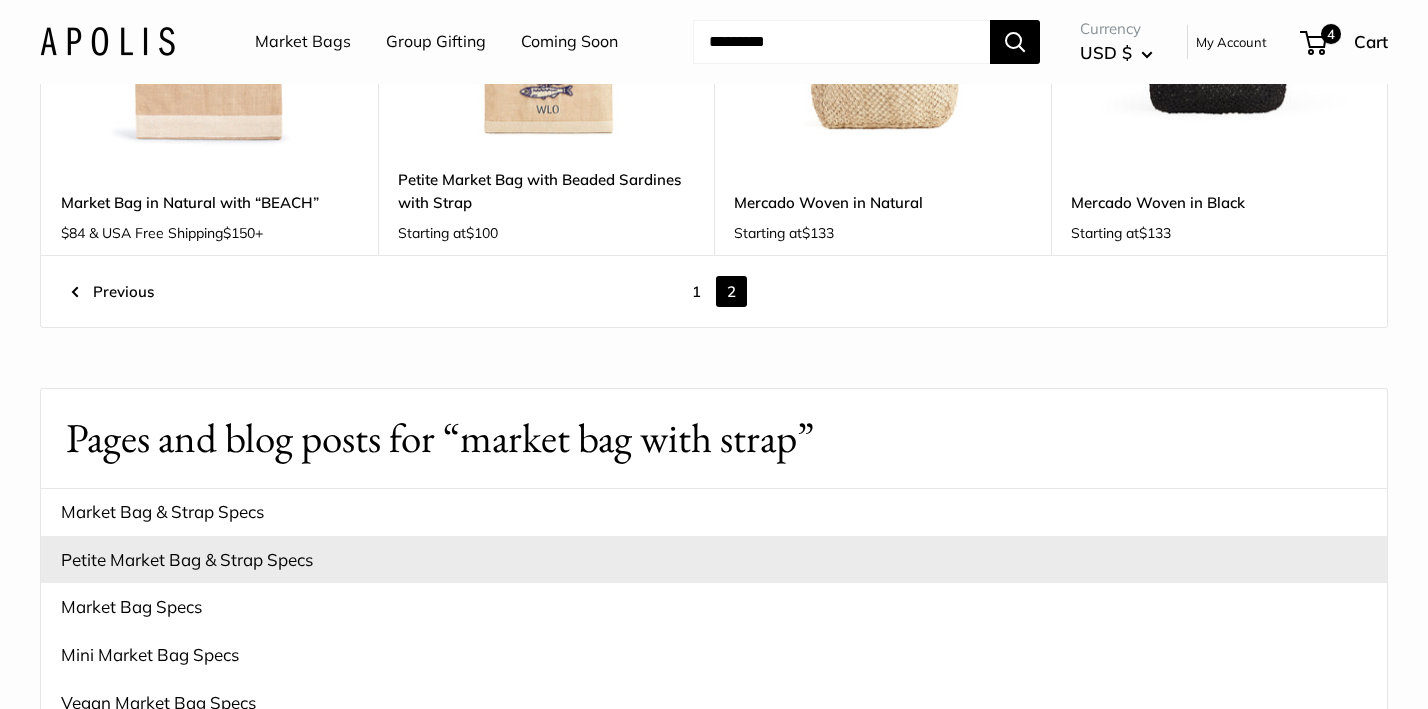 click on "Petite Market Bag & Strap Specs" at bounding box center (714, 560) 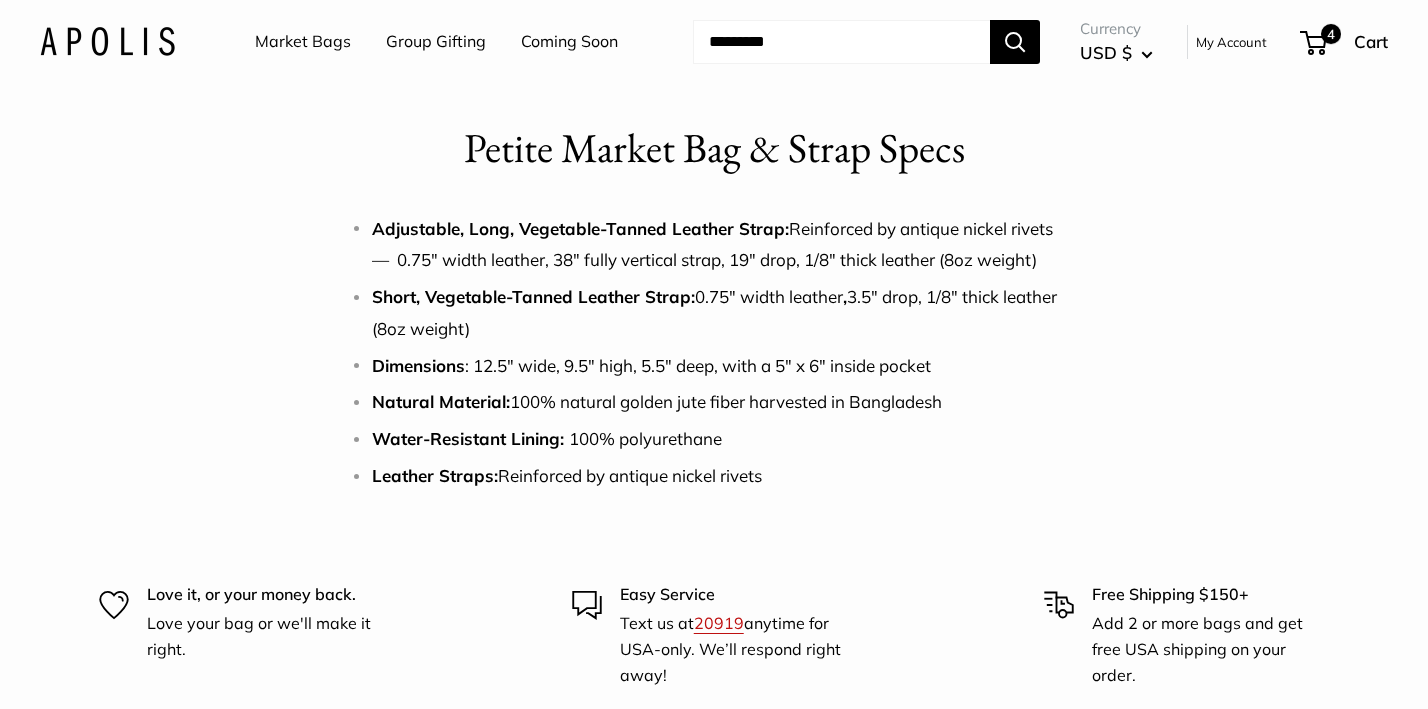 scroll, scrollTop: 0, scrollLeft: 0, axis: both 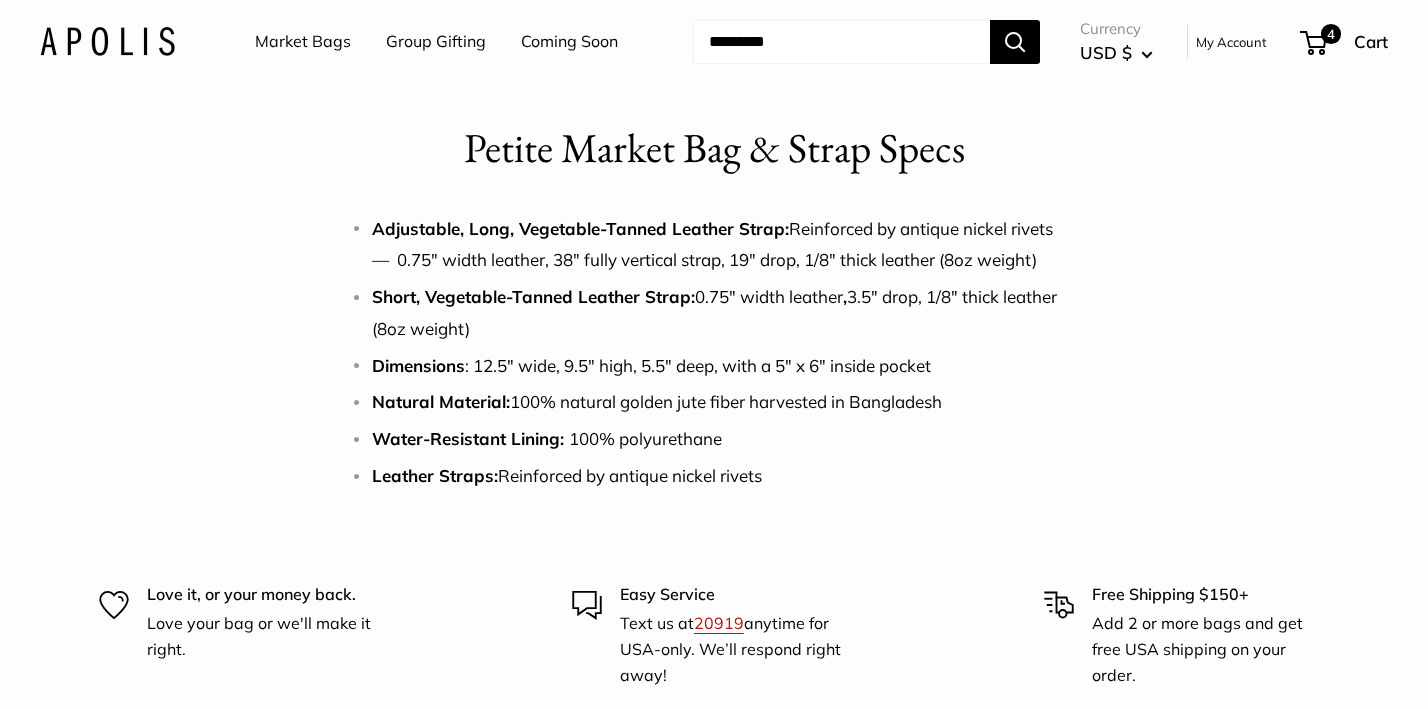 click on "Market Bags" at bounding box center (303, 42) 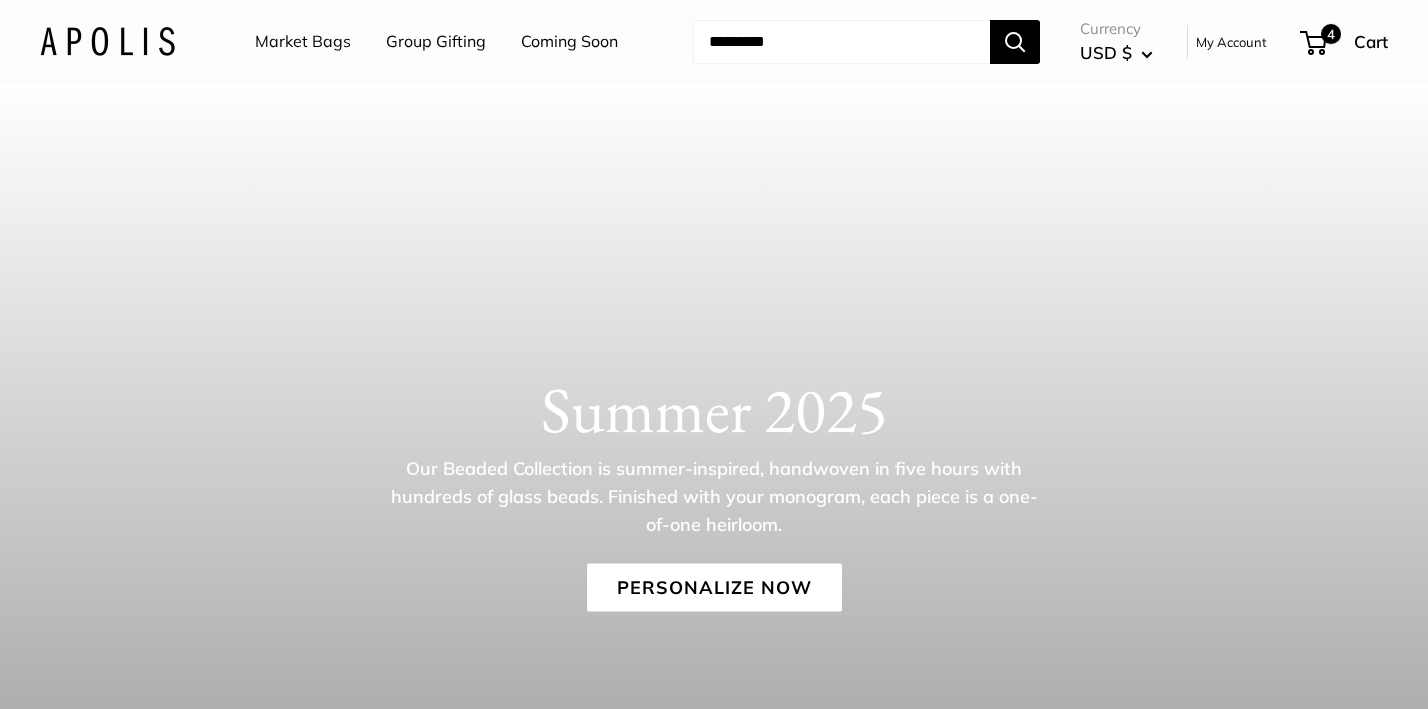scroll, scrollTop: 0, scrollLeft: 0, axis: both 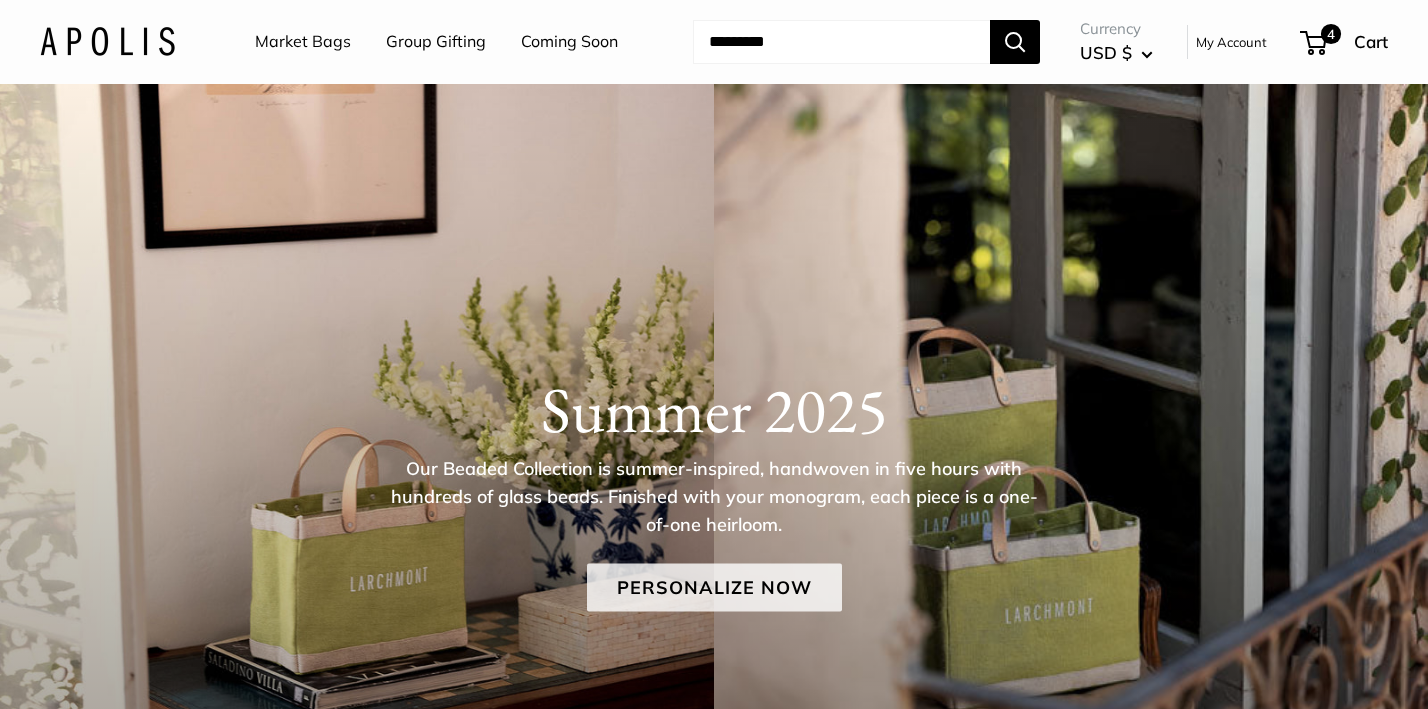 click on "Personalize Now" at bounding box center [714, 588] 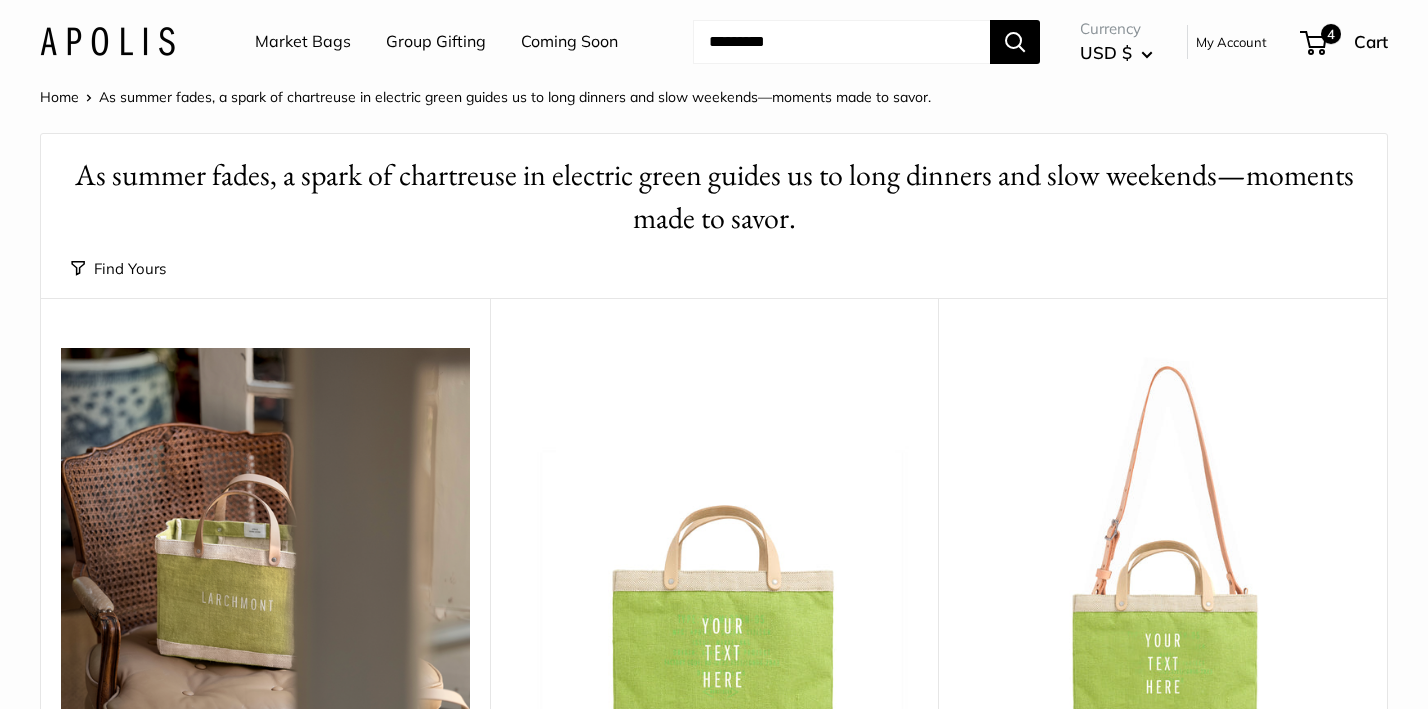scroll, scrollTop: 0, scrollLeft: 0, axis: both 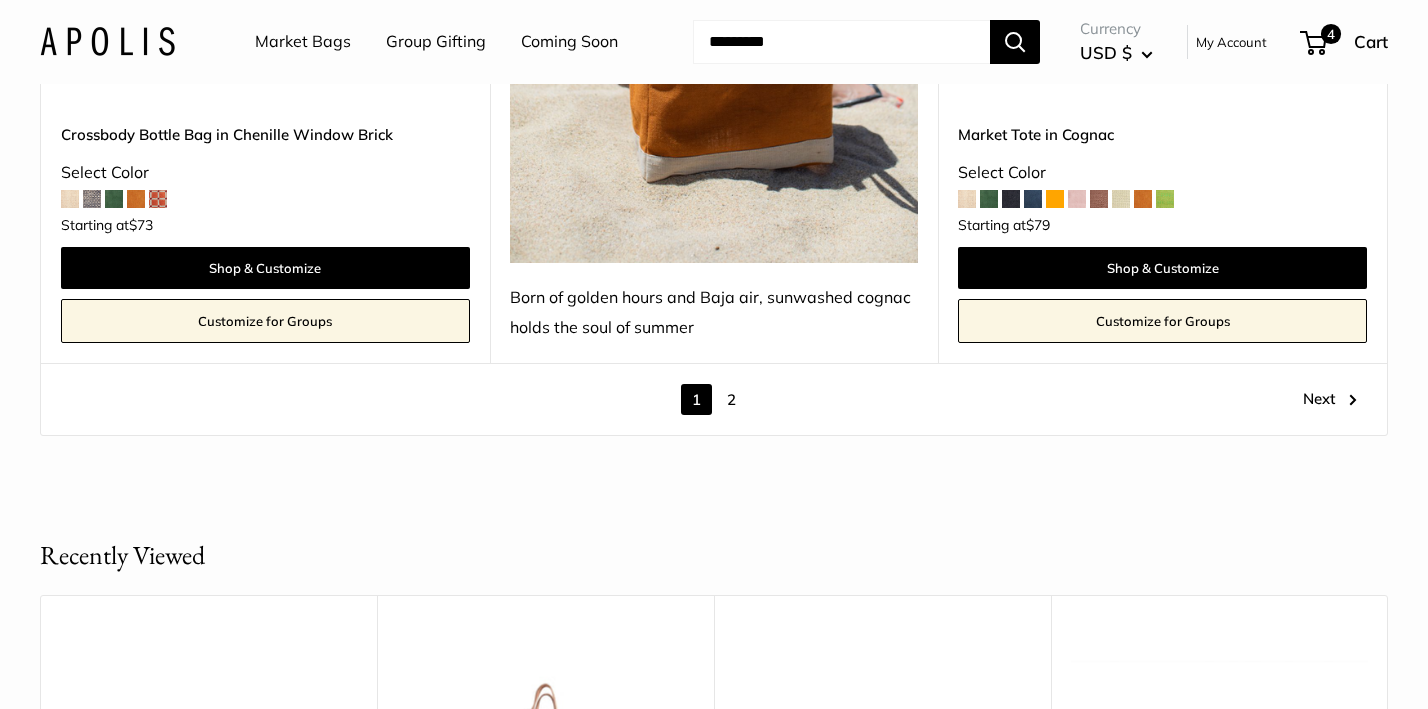 click on "Next" at bounding box center [1330, 399] 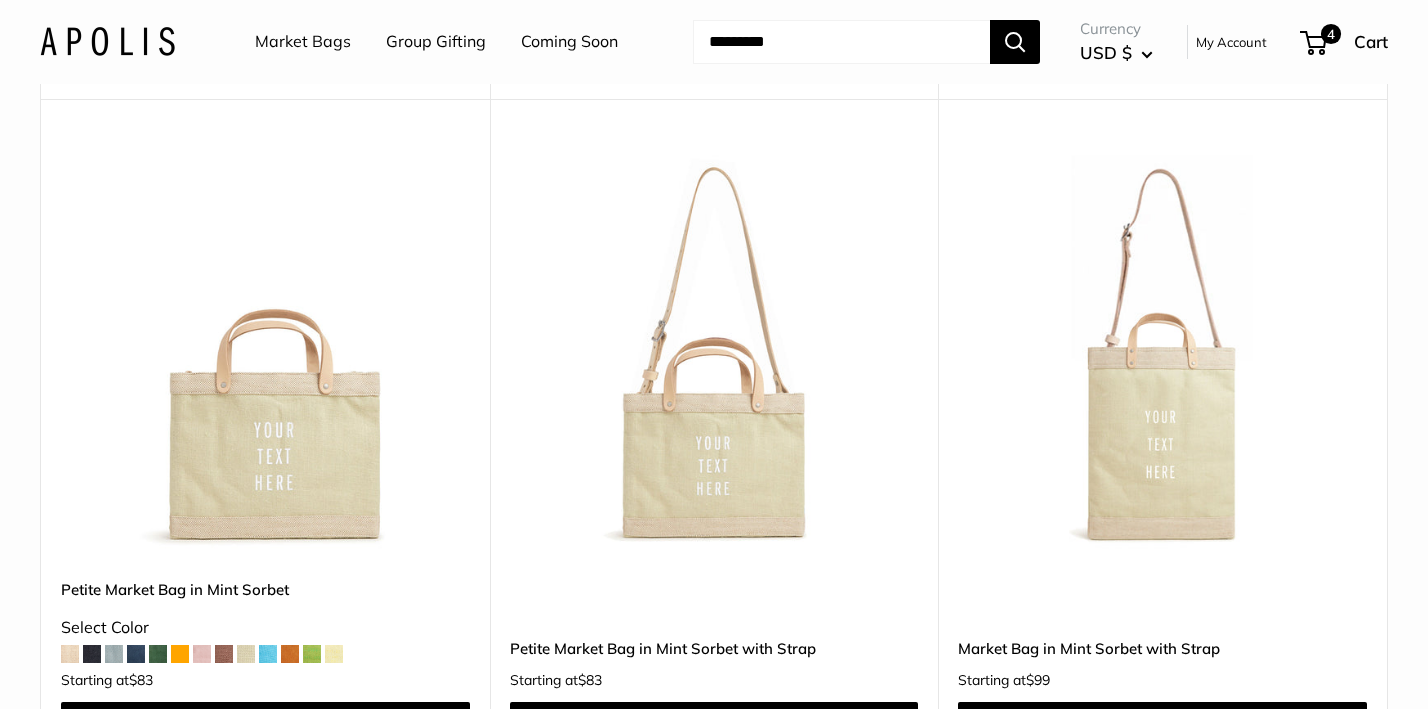 scroll, scrollTop: 2438, scrollLeft: 0, axis: vertical 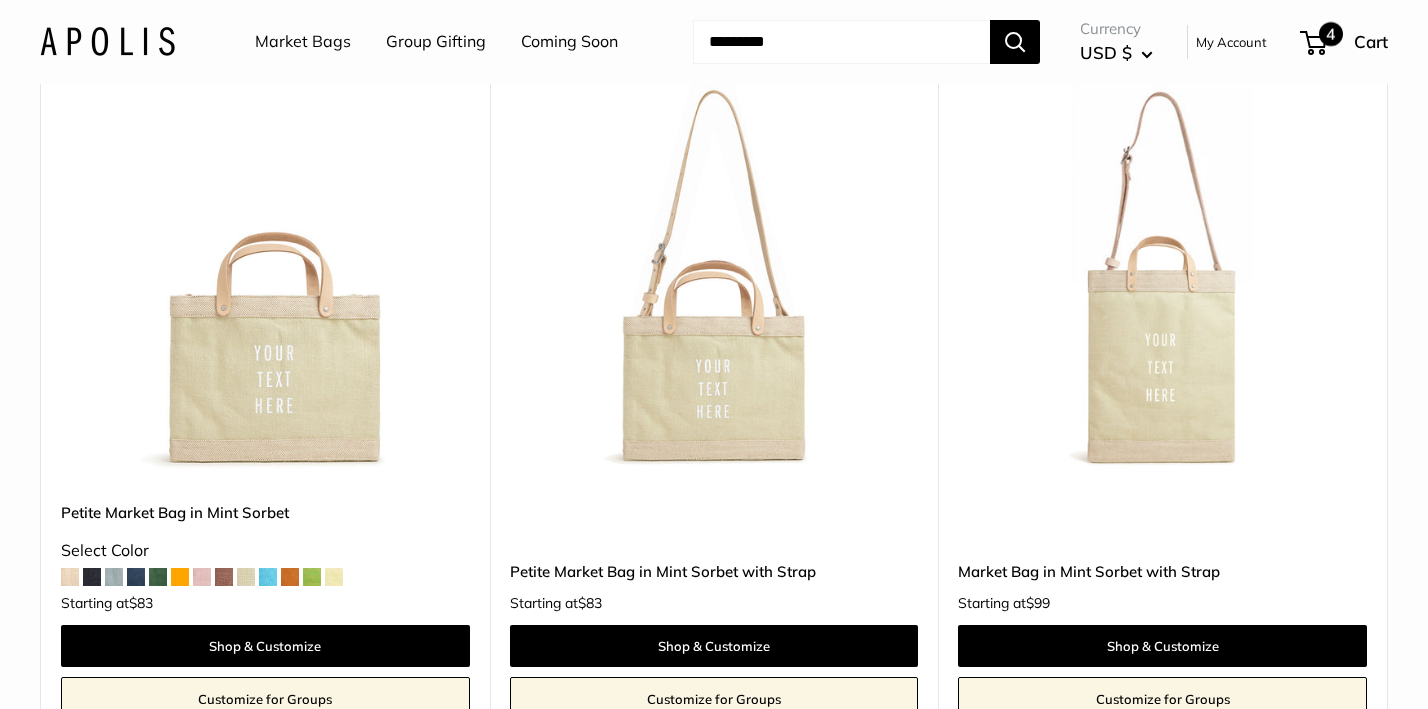 click on "4" at bounding box center [1331, 34] 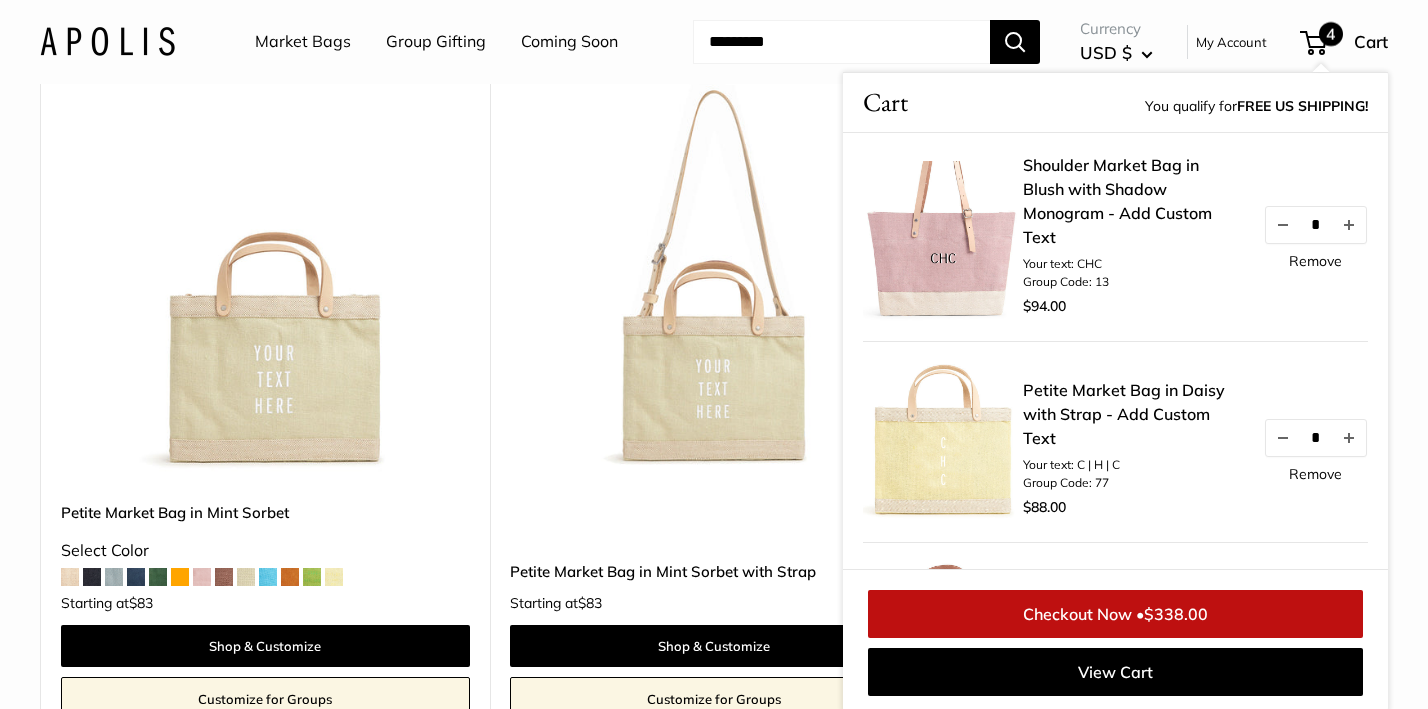 click on "Remove" at bounding box center [1315, 474] 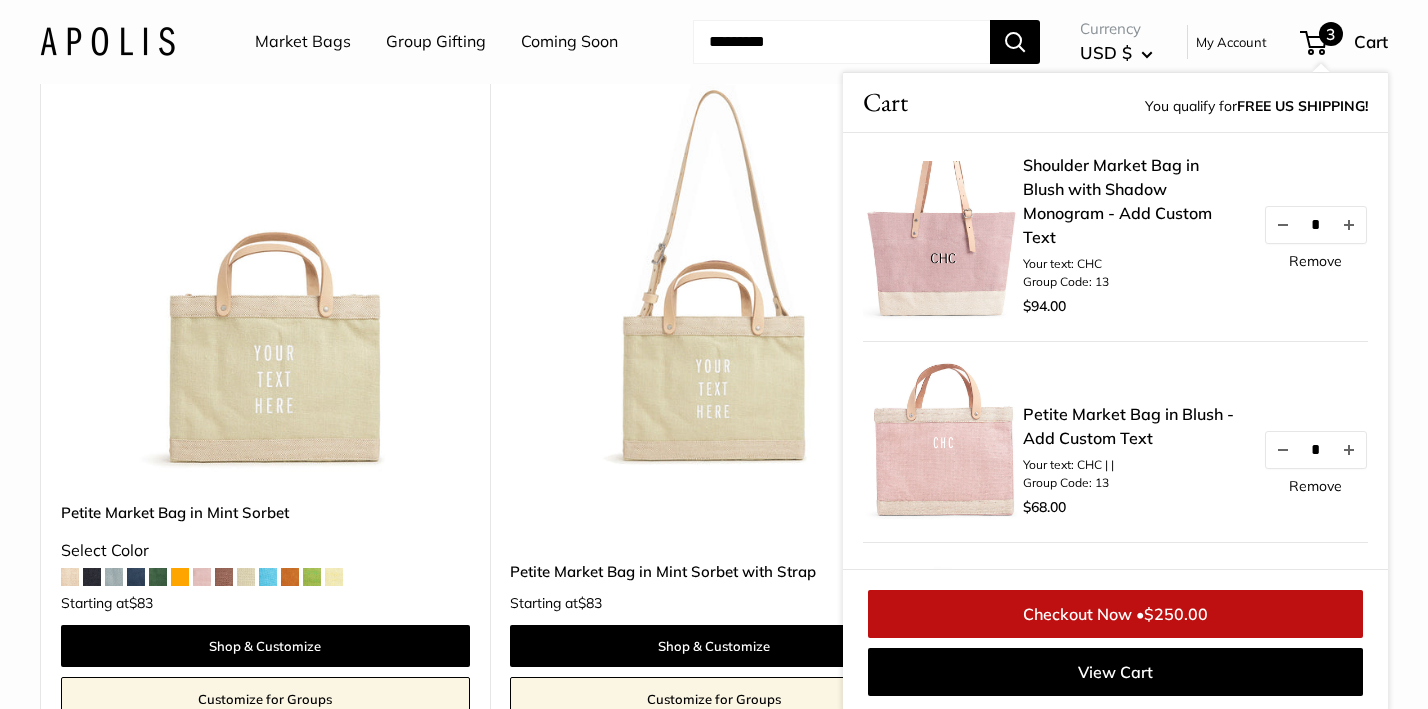 click on "Remove" at bounding box center [1315, 261] 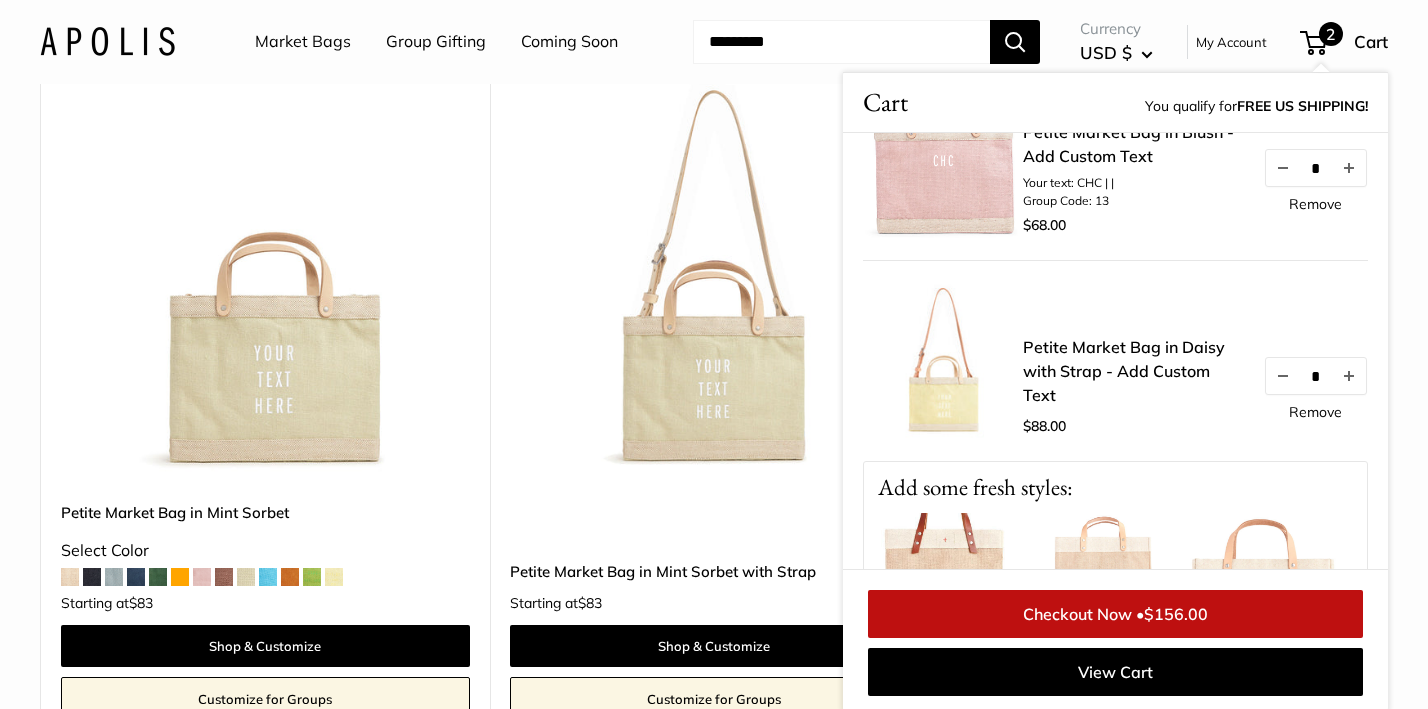 scroll, scrollTop: 0, scrollLeft: 0, axis: both 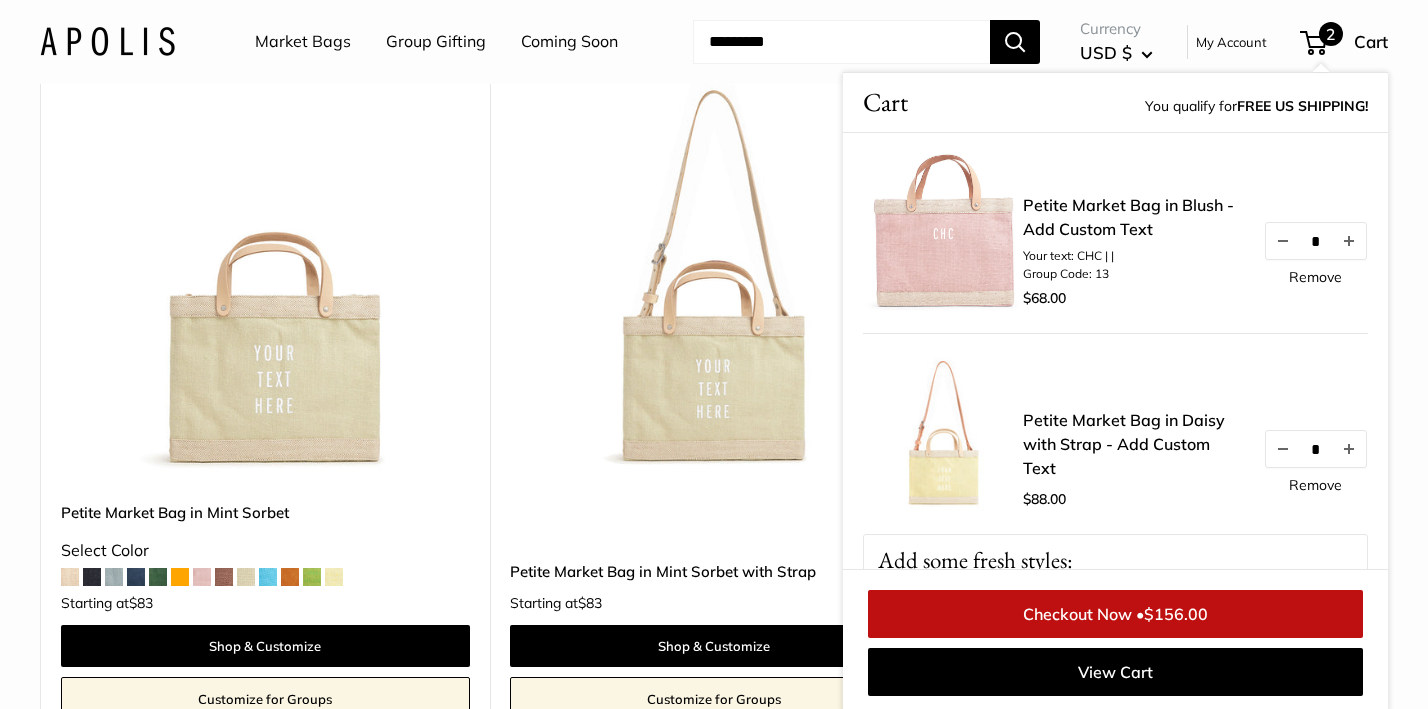 click on "Petite Market Bag in Daisy with Strap - Add Custom Text" at bounding box center [1133, 444] 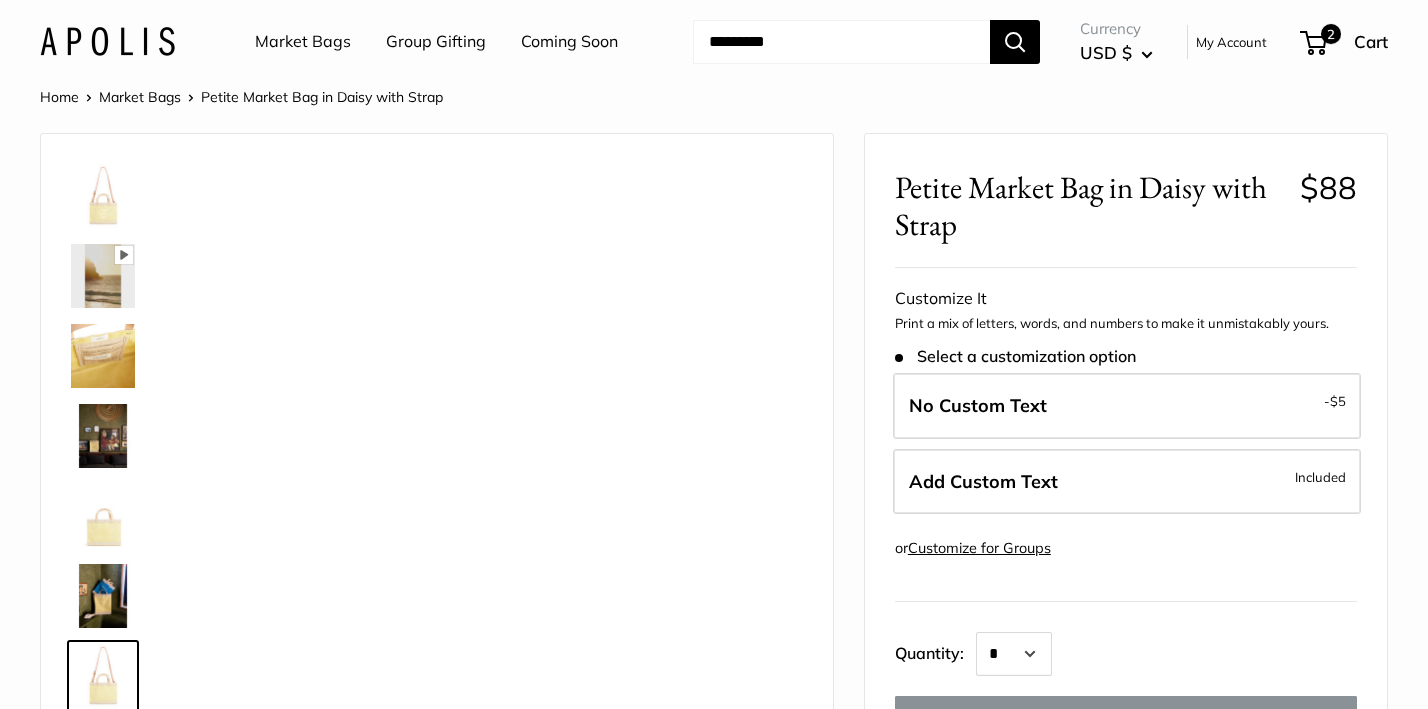 scroll, scrollTop: 0, scrollLeft: 0, axis: both 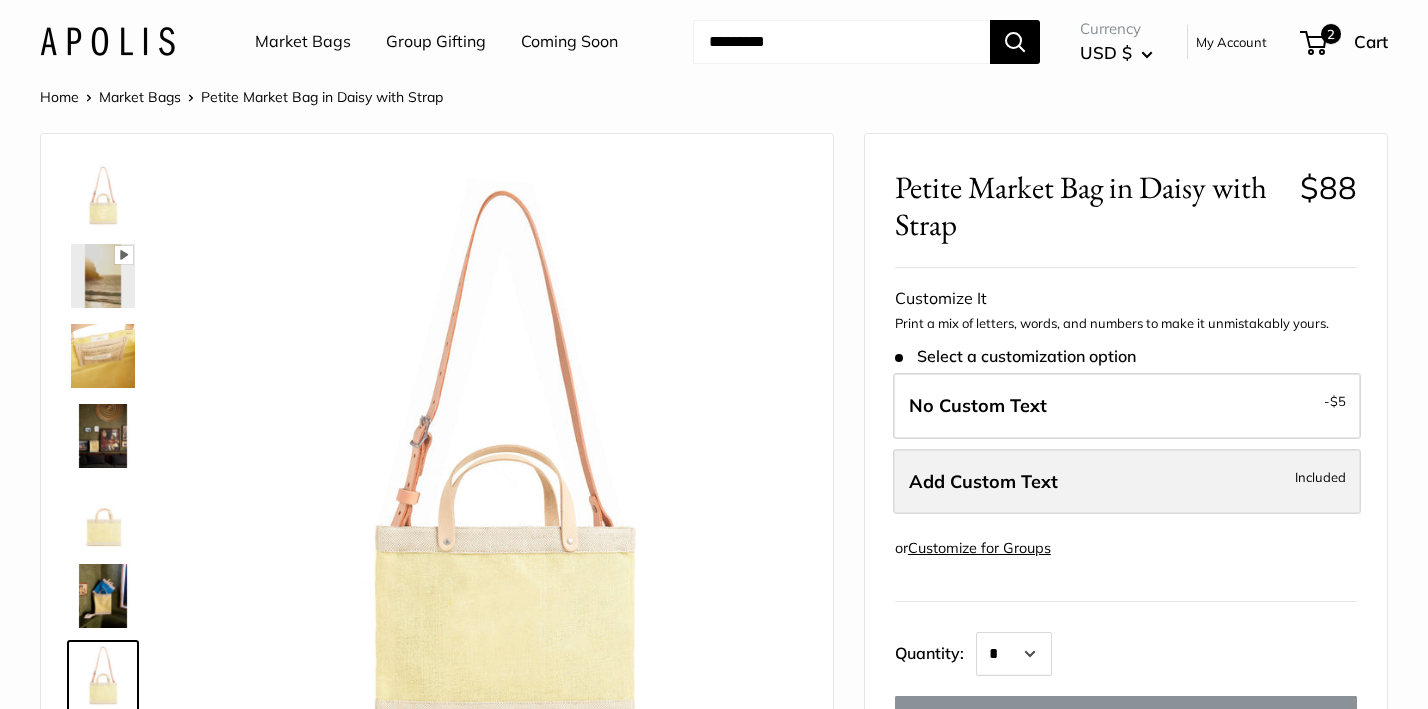click on "Add Custom Text
Included" at bounding box center [1127, 482] 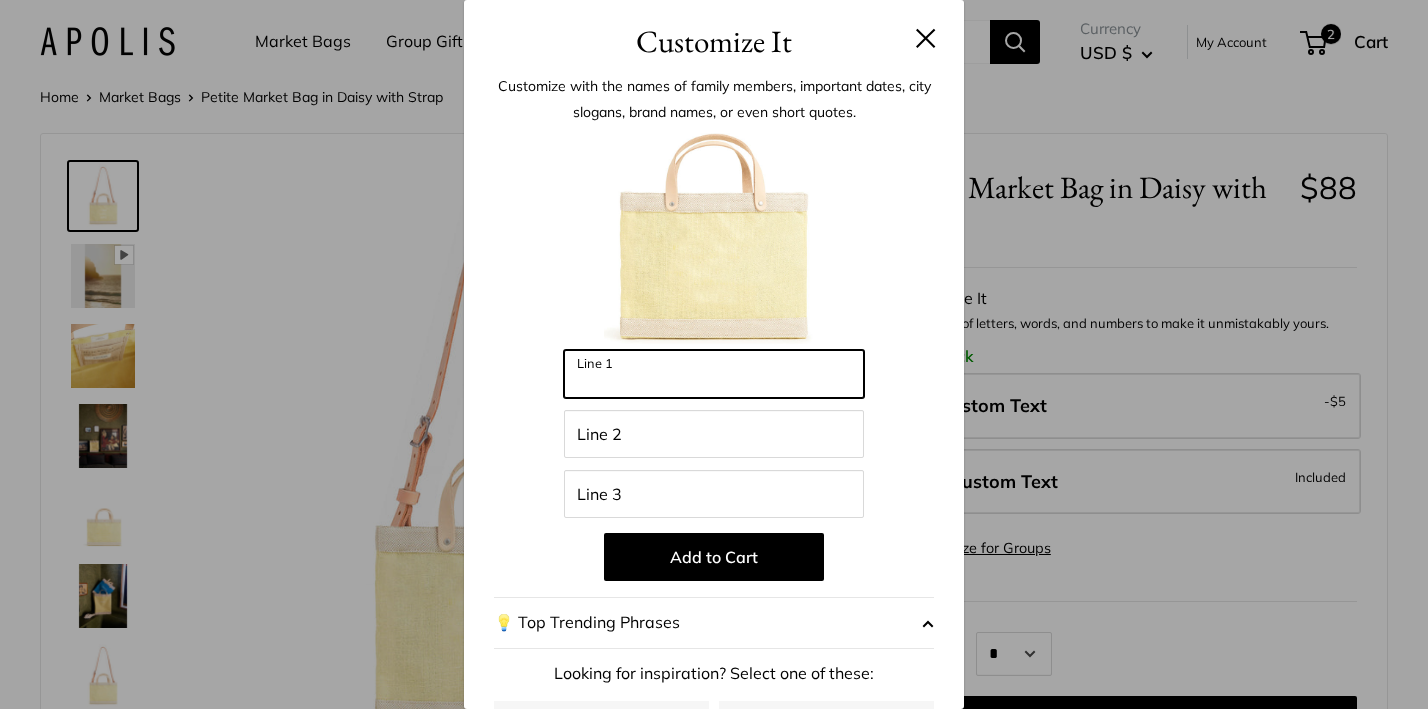 click on "Line 1" at bounding box center (714, 374) 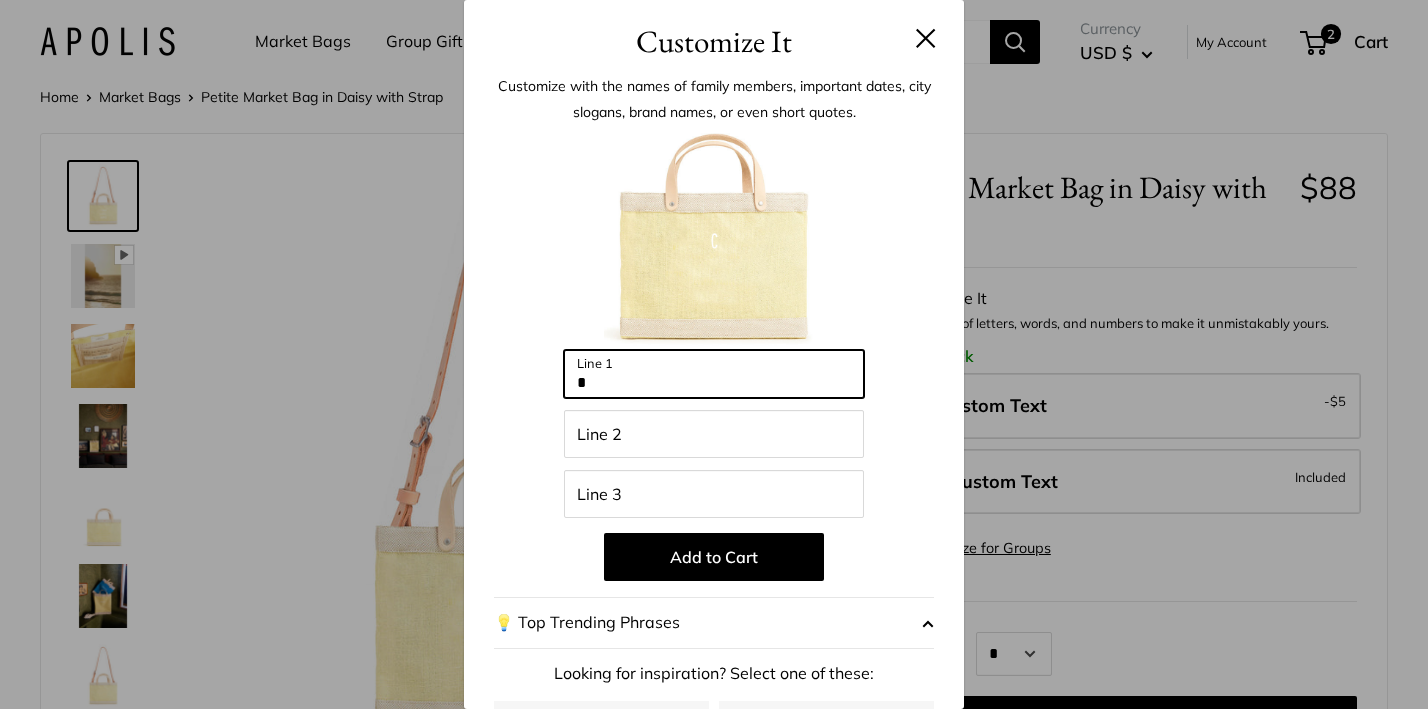 type on "*" 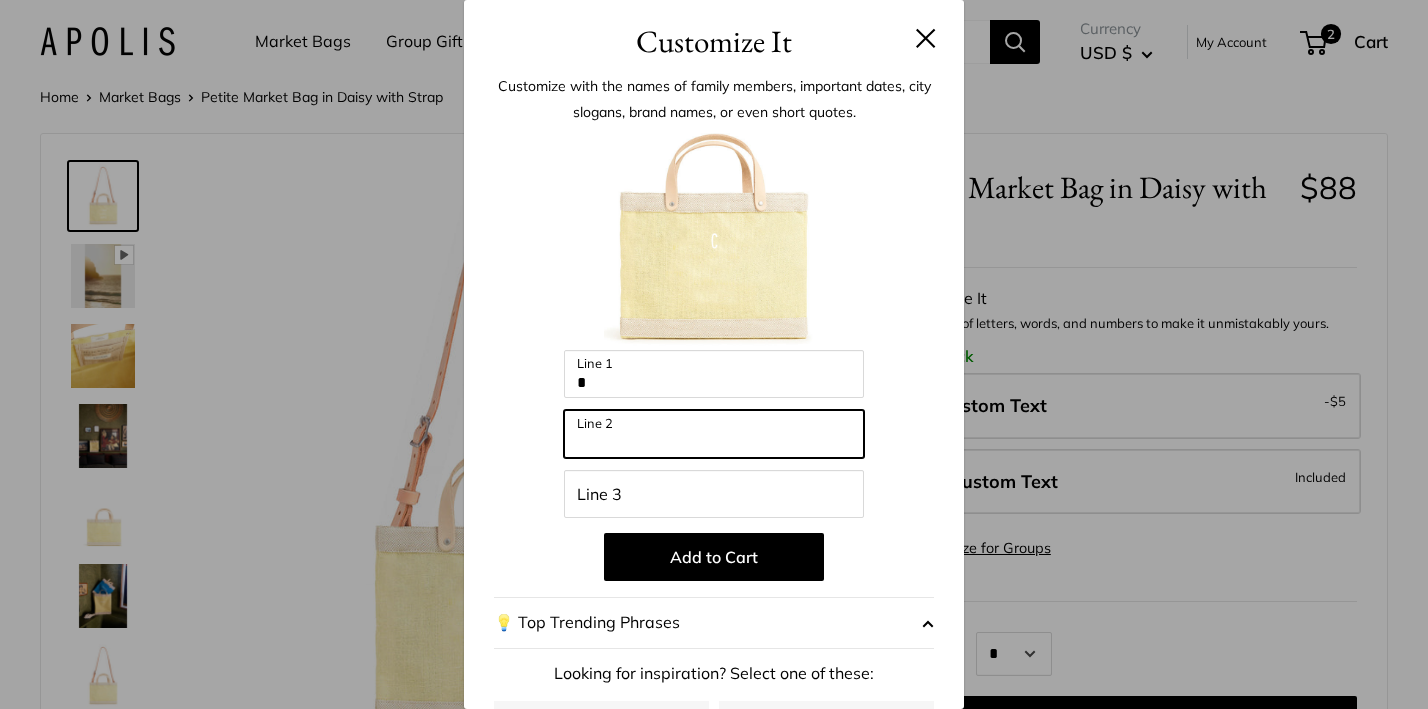 click on "Line 2" at bounding box center (714, 434) 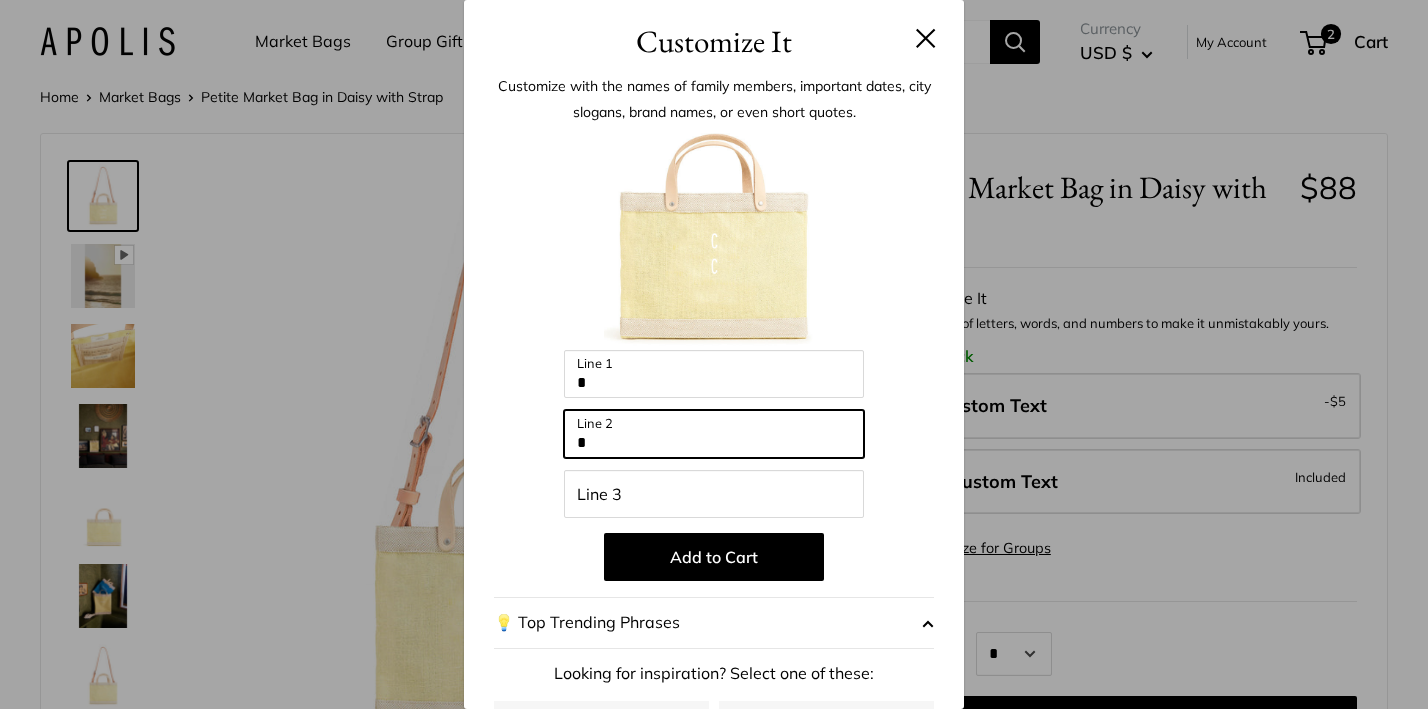 drag, startPoint x: 588, startPoint y: 440, endPoint x: 572, endPoint y: 440, distance: 16 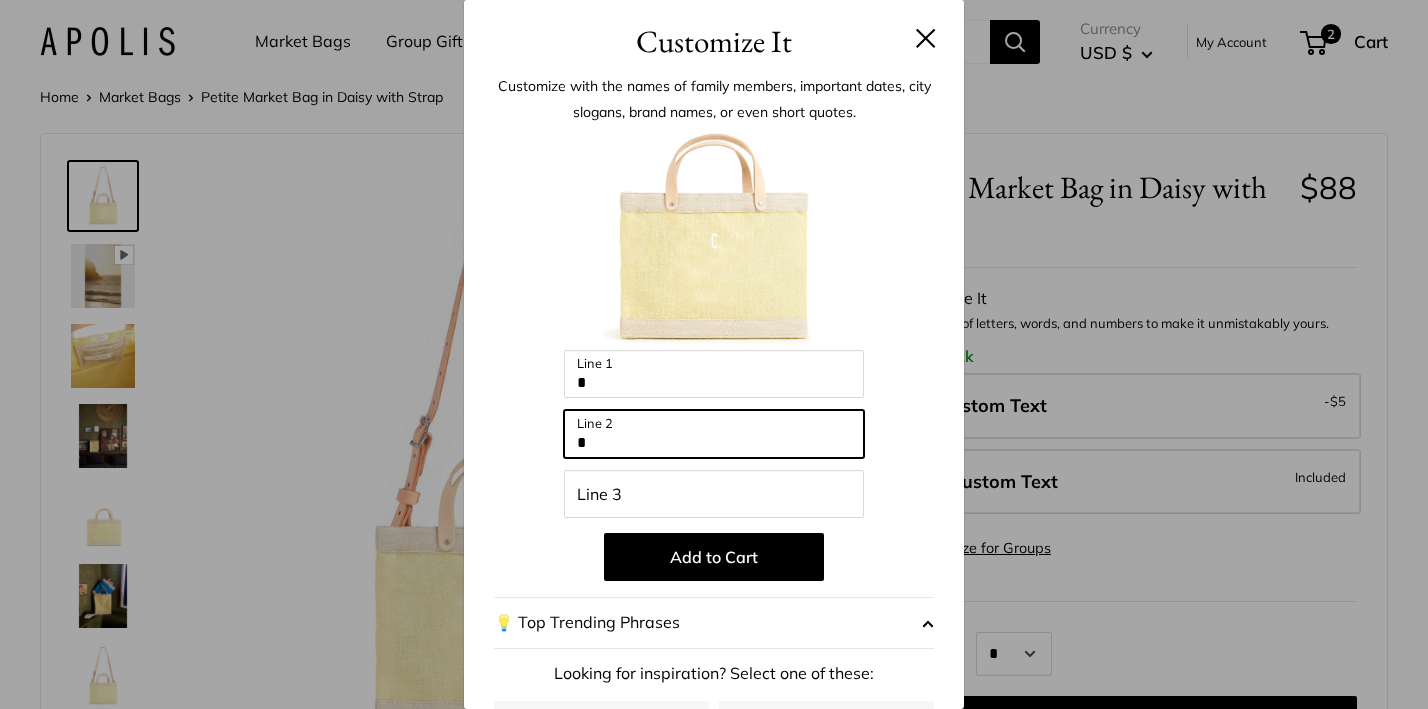 type 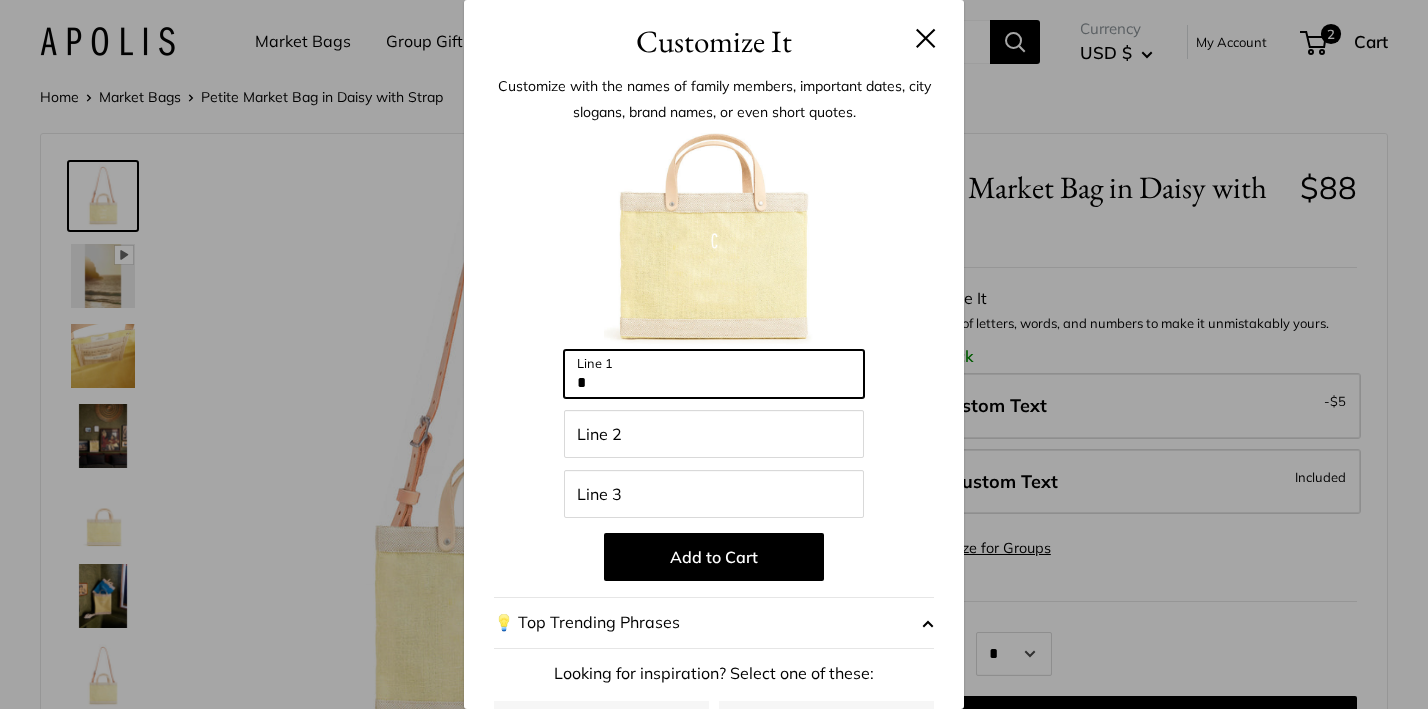 click on "*" at bounding box center (714, 374) 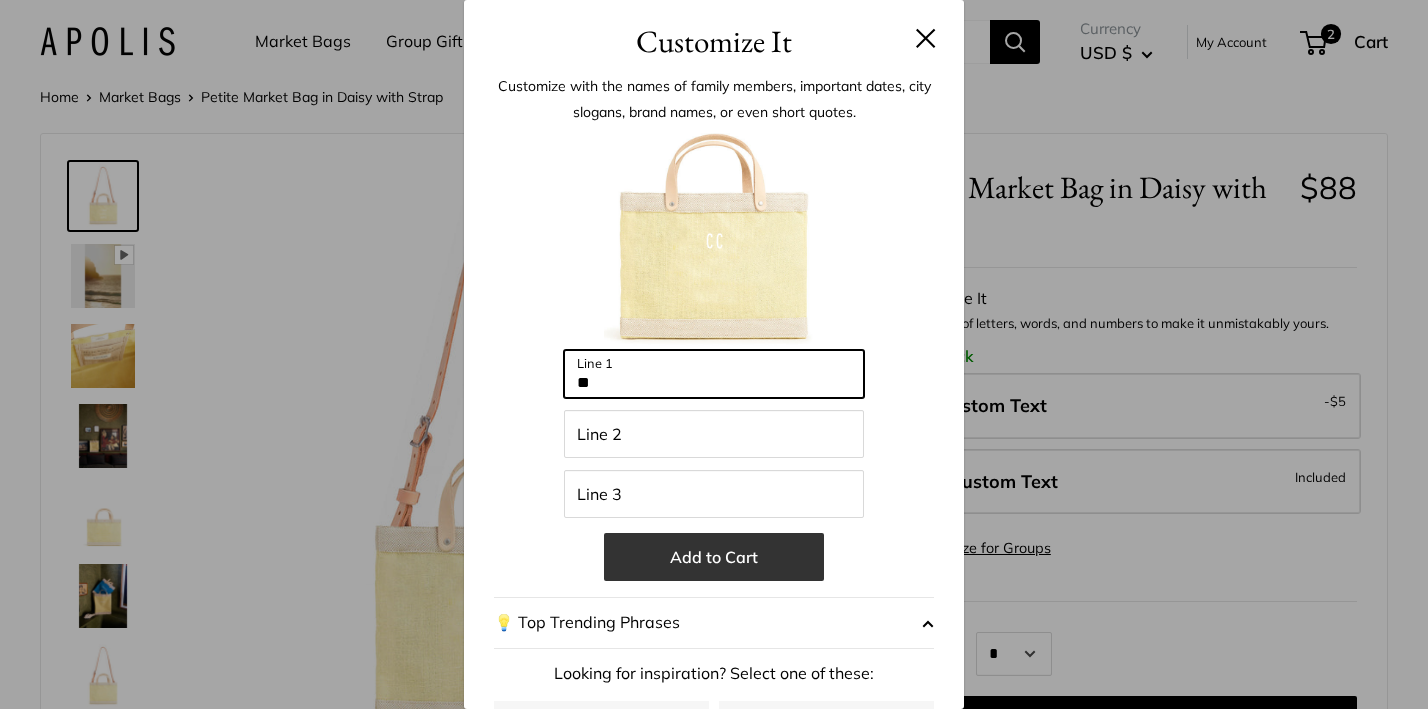 type on "**" 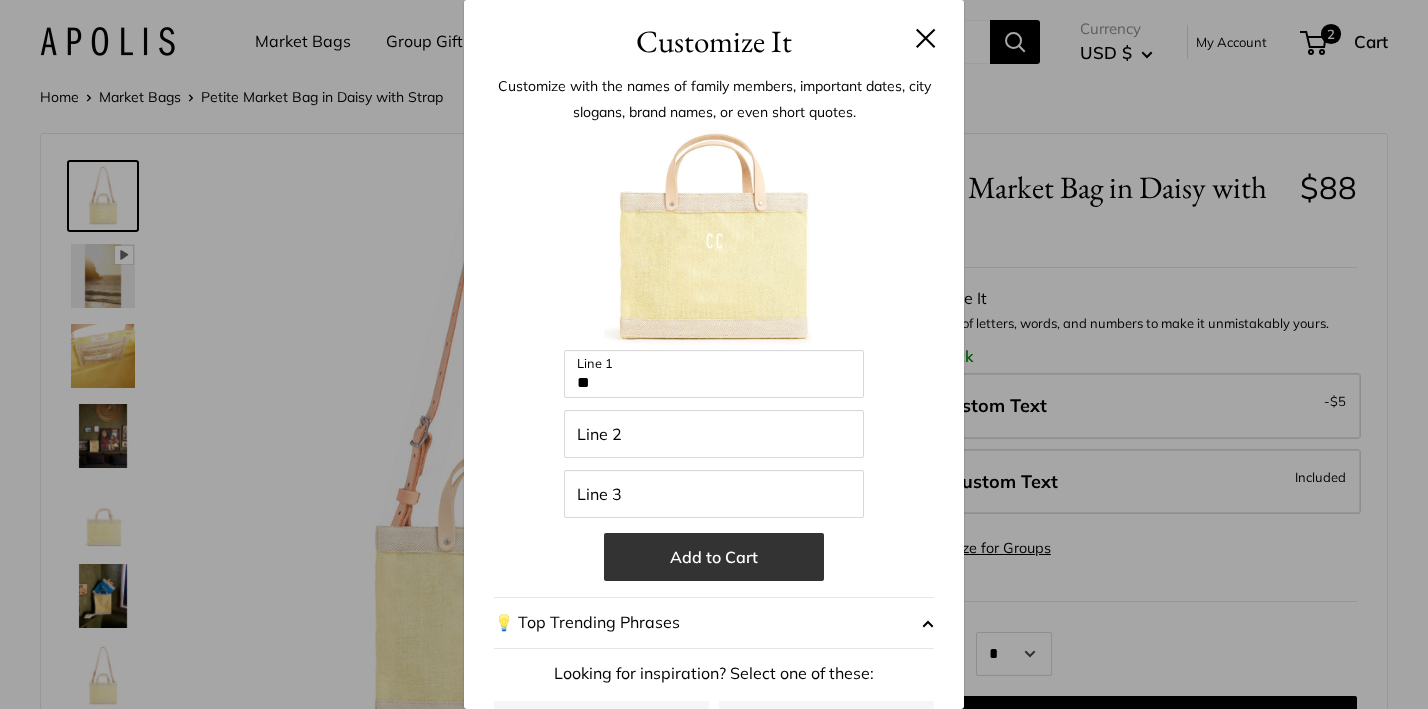 click on "Add to Cart" at bounding box center (714, 557) 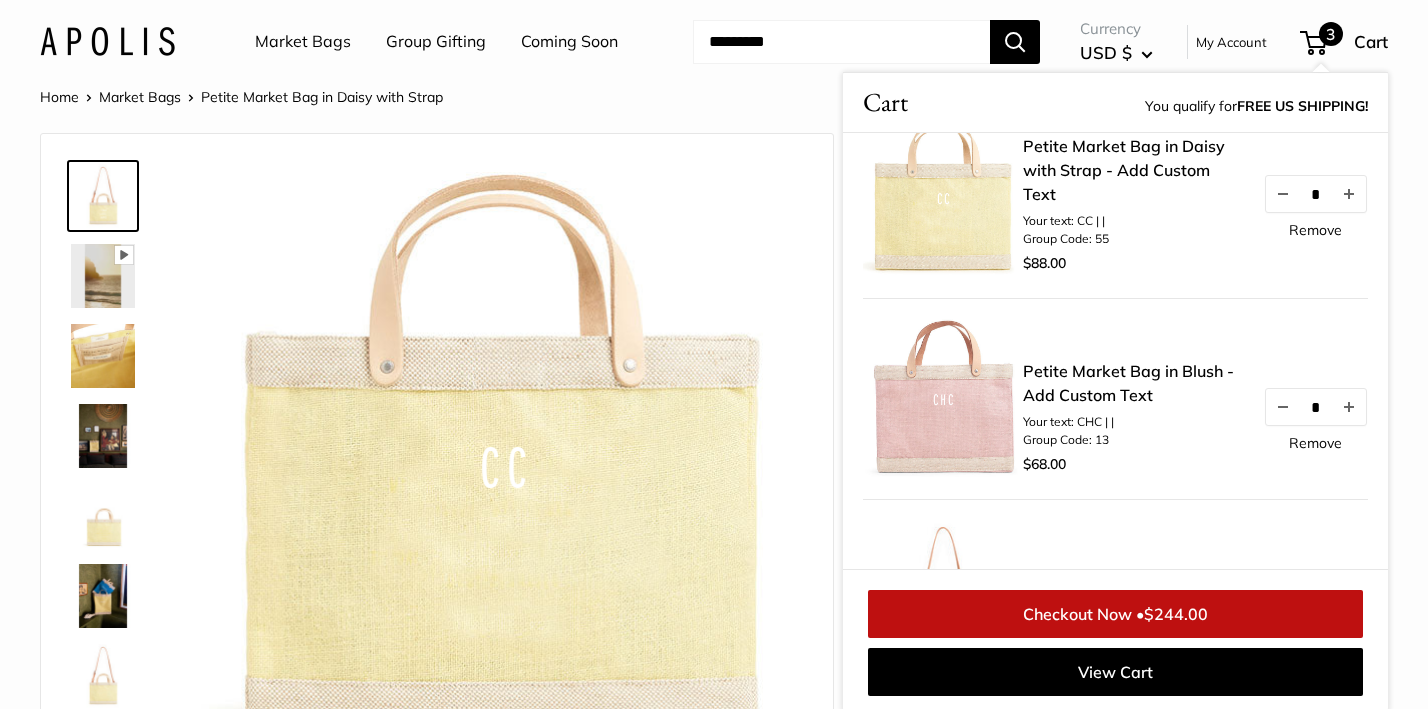 scroll, scrollTop: 0, scrollLeft: 0, axis: both 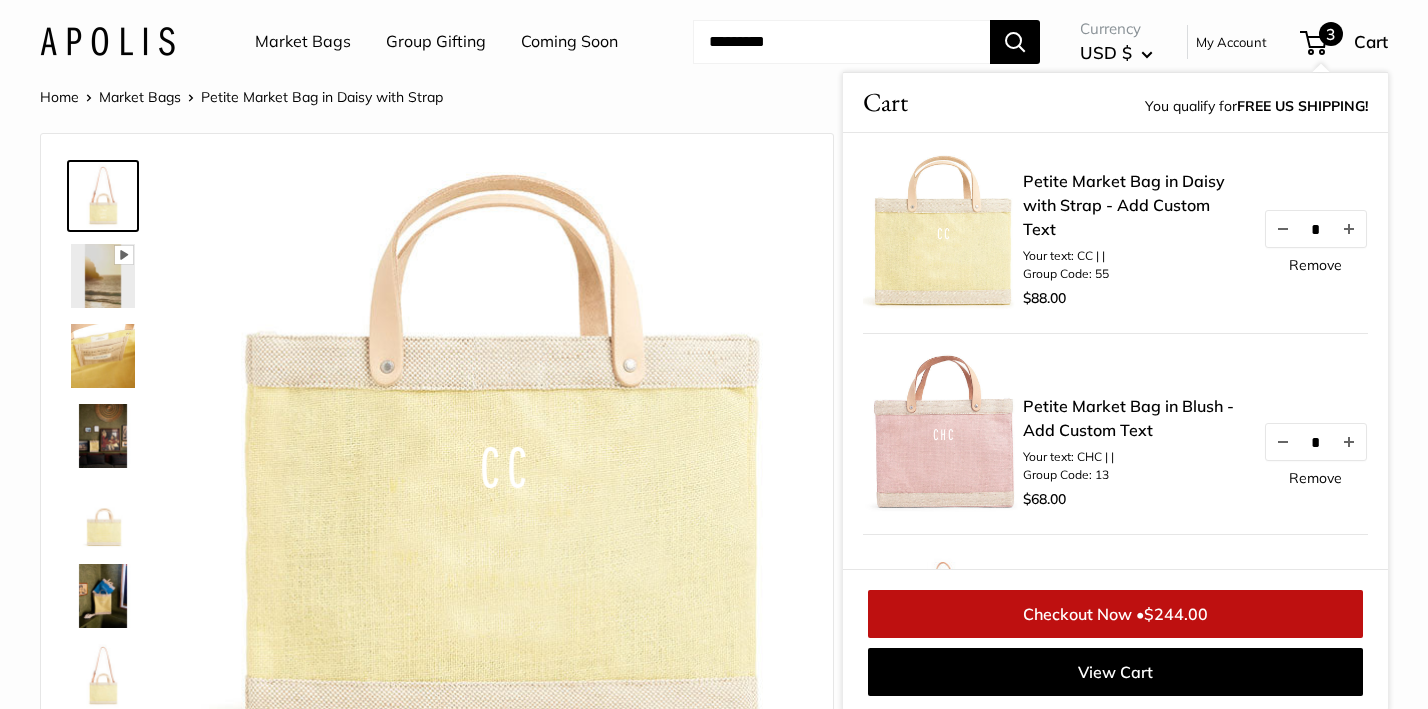 click on "Remove" at bounding box center (1315, 265) 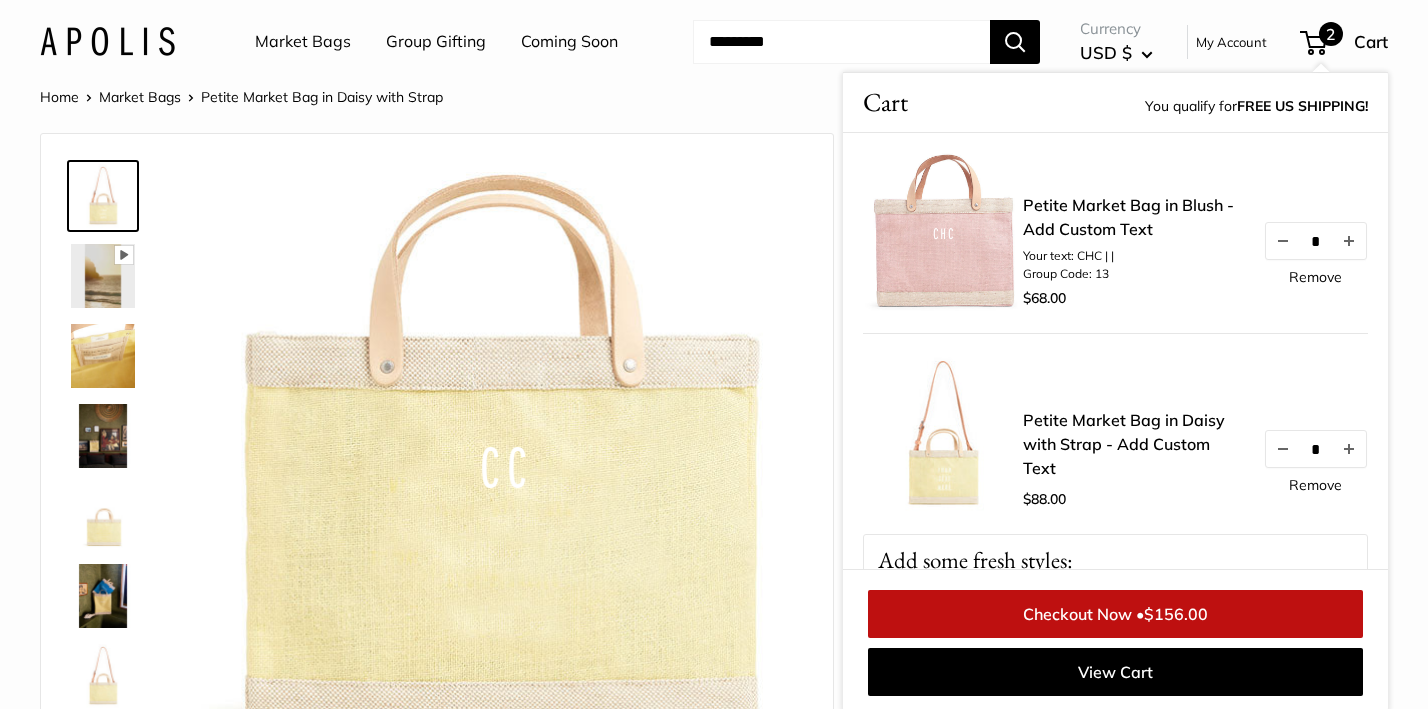click on "Remove" at bounding box center (1315, 485) 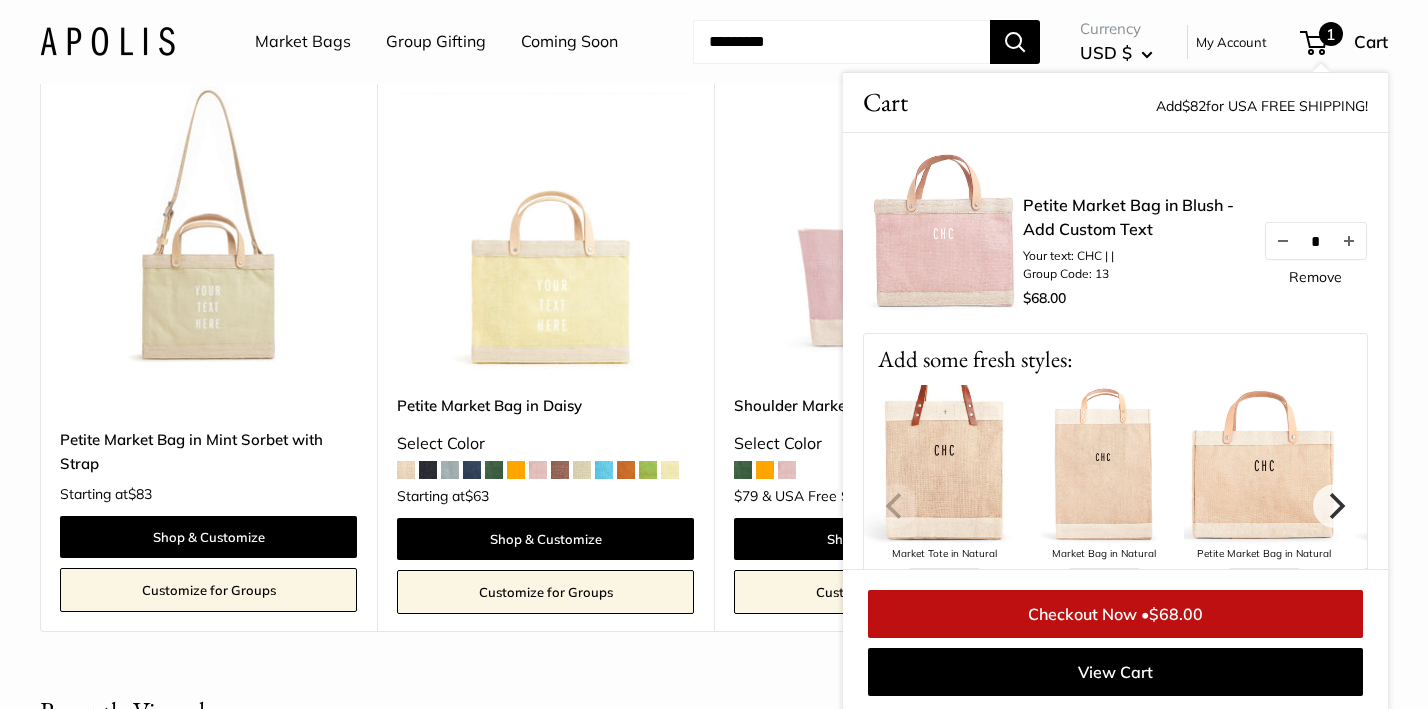 scroll, scrollTop: 3273, scrollLeft: 0, axis: vertical 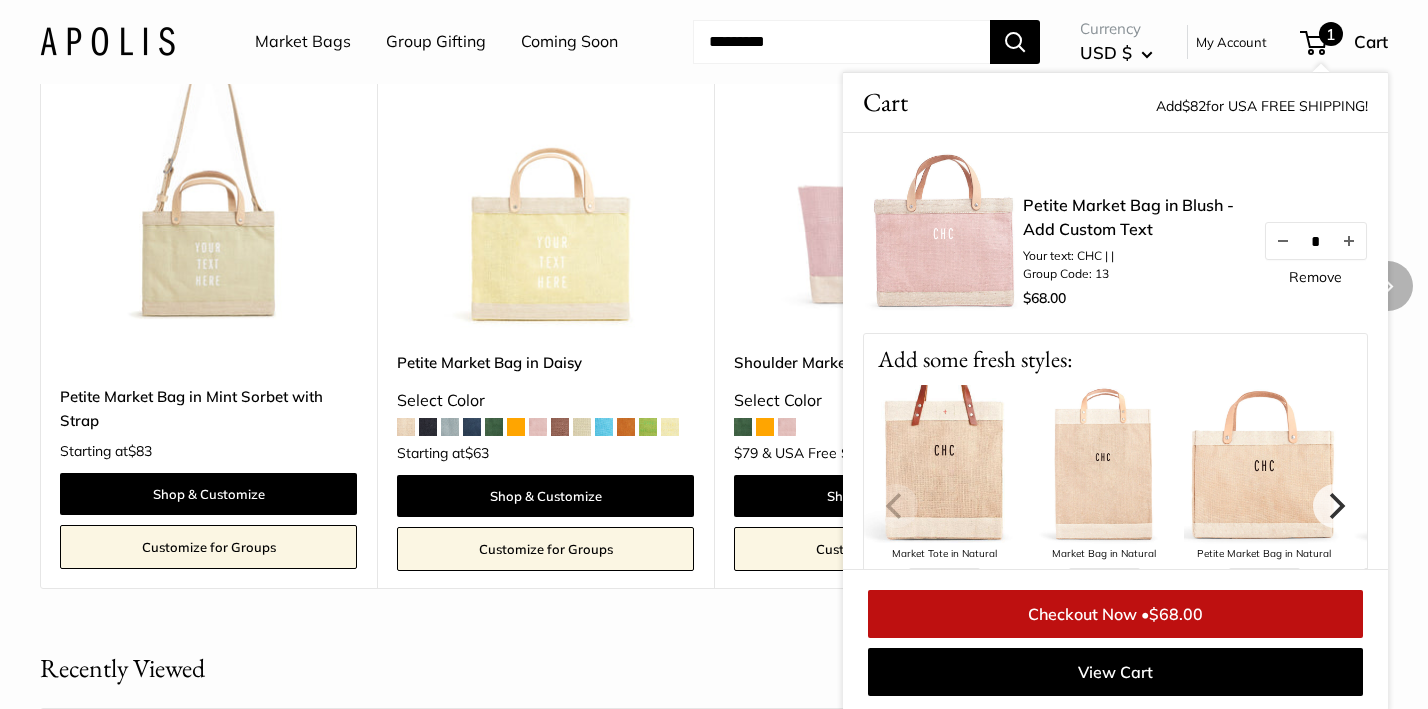 click at bounding box center (0, 0) 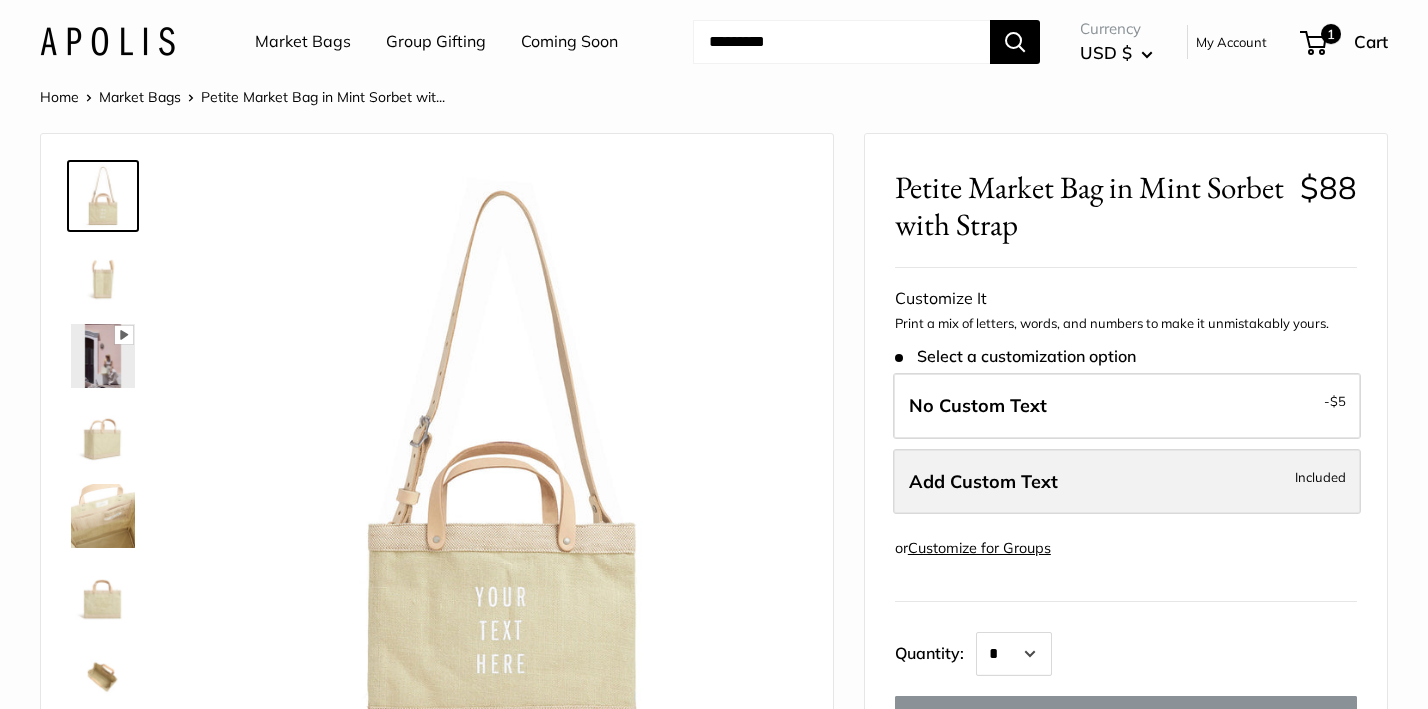 scroll, scrollTop: 0, scrollLeft: 0, axis: both 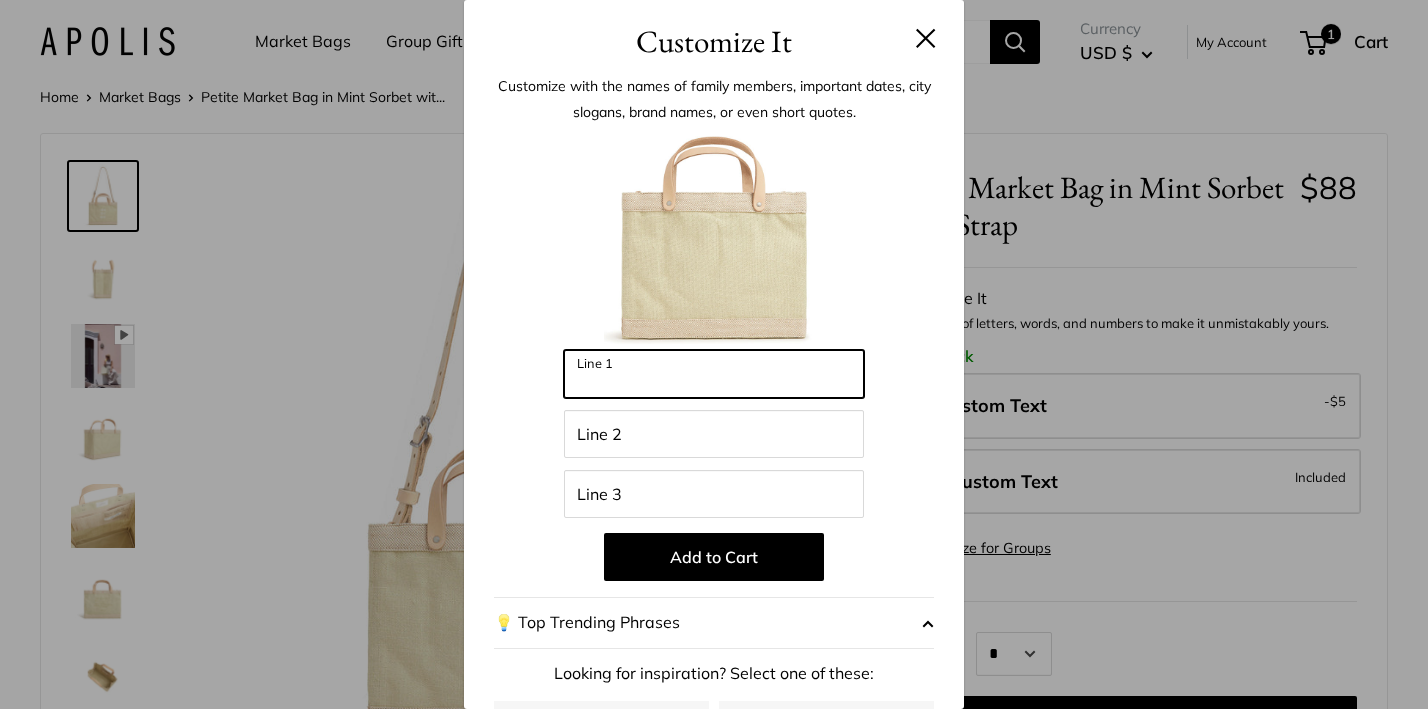 click on "Line 1" at bounding box center (714, 374) 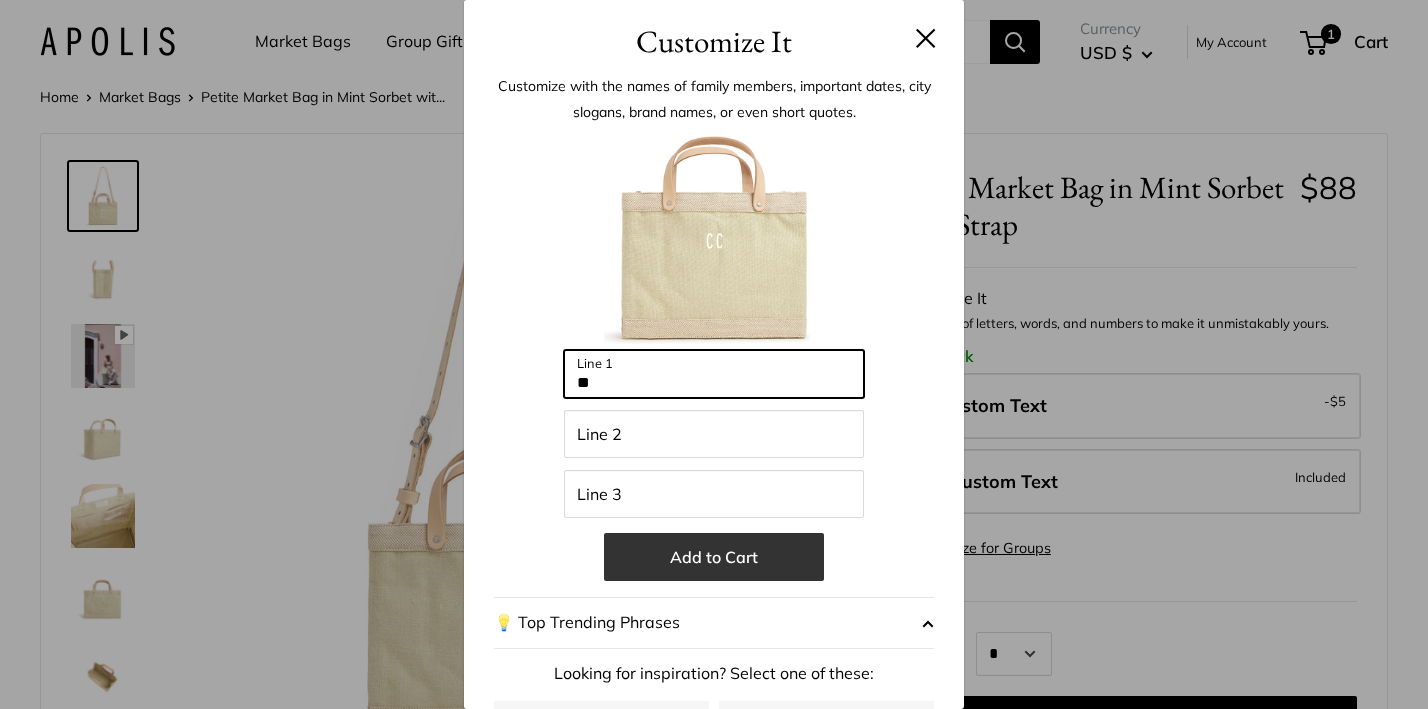 type on "**" 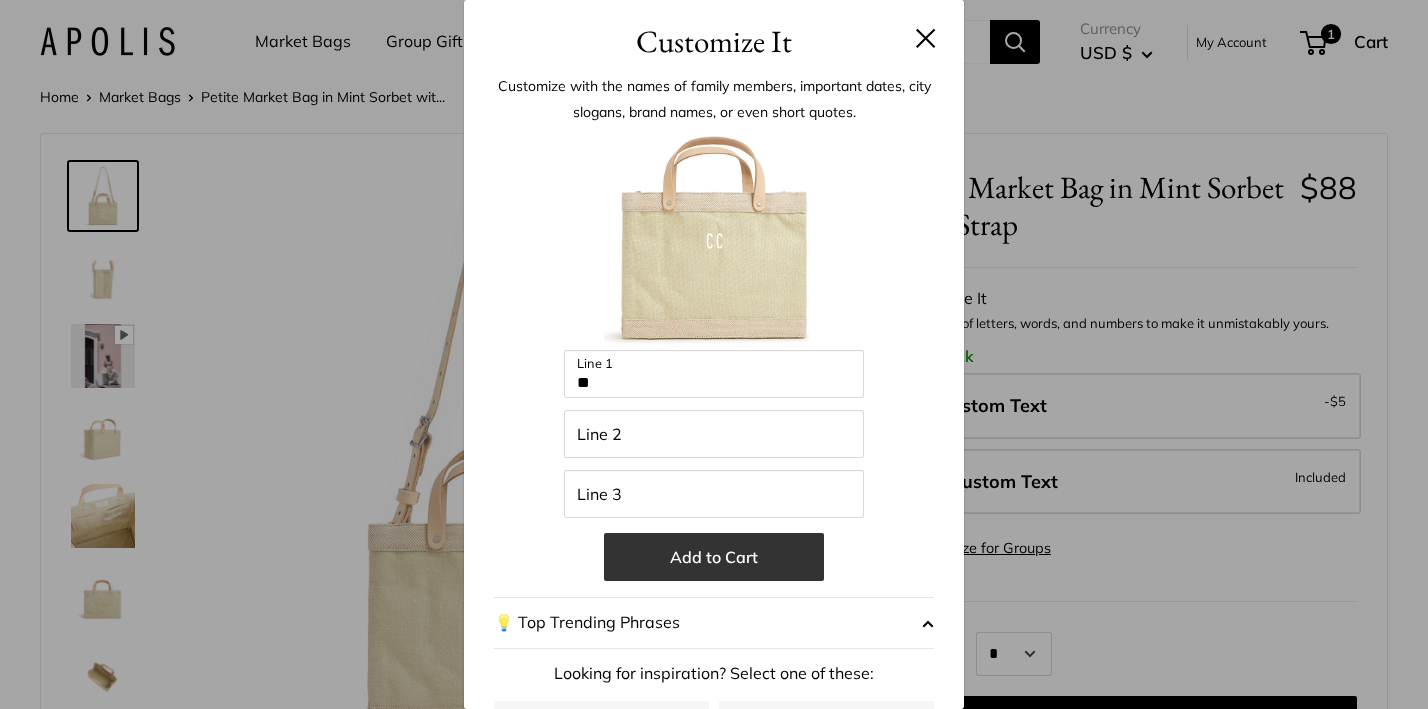 click on "Add to Cart" at bounding box center [714, 557] 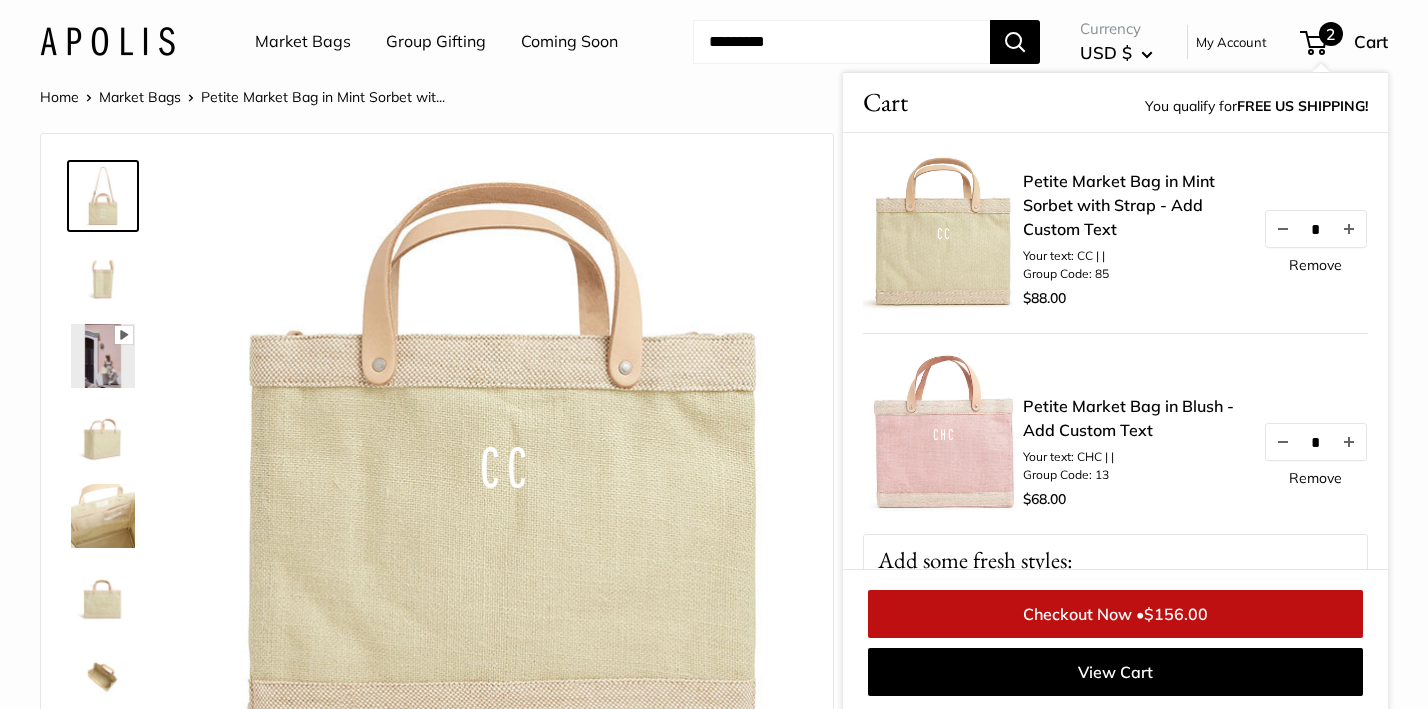 scroll, scrollTop: 0, scrollLeft: 0, axis: both 